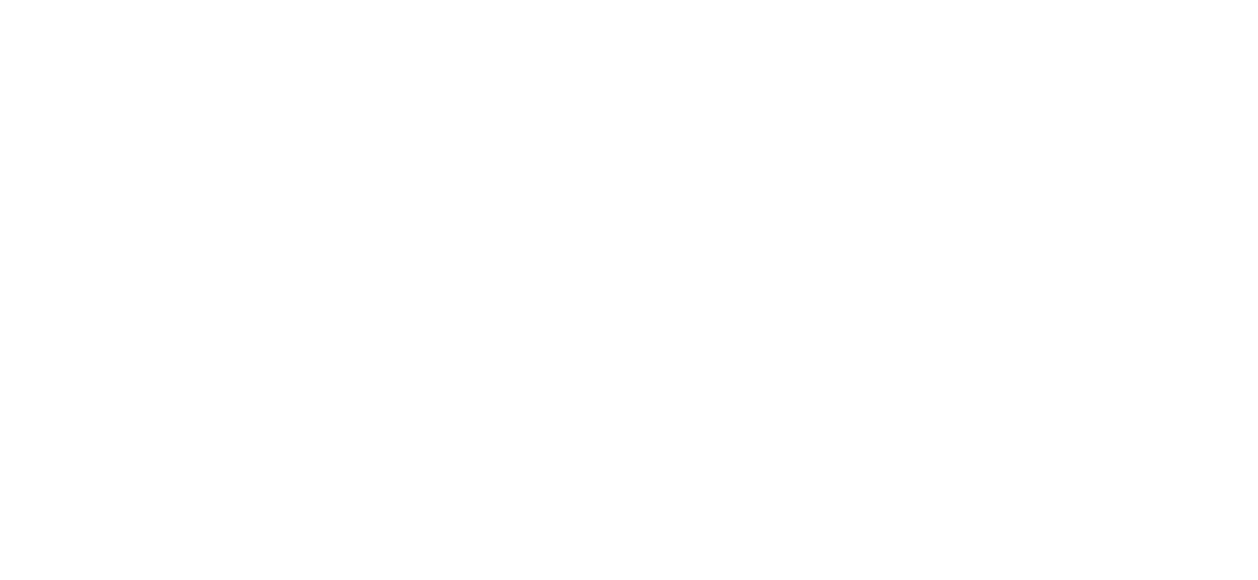 scroll, scrollTop: 0, scrollLeft: 0, axis: both 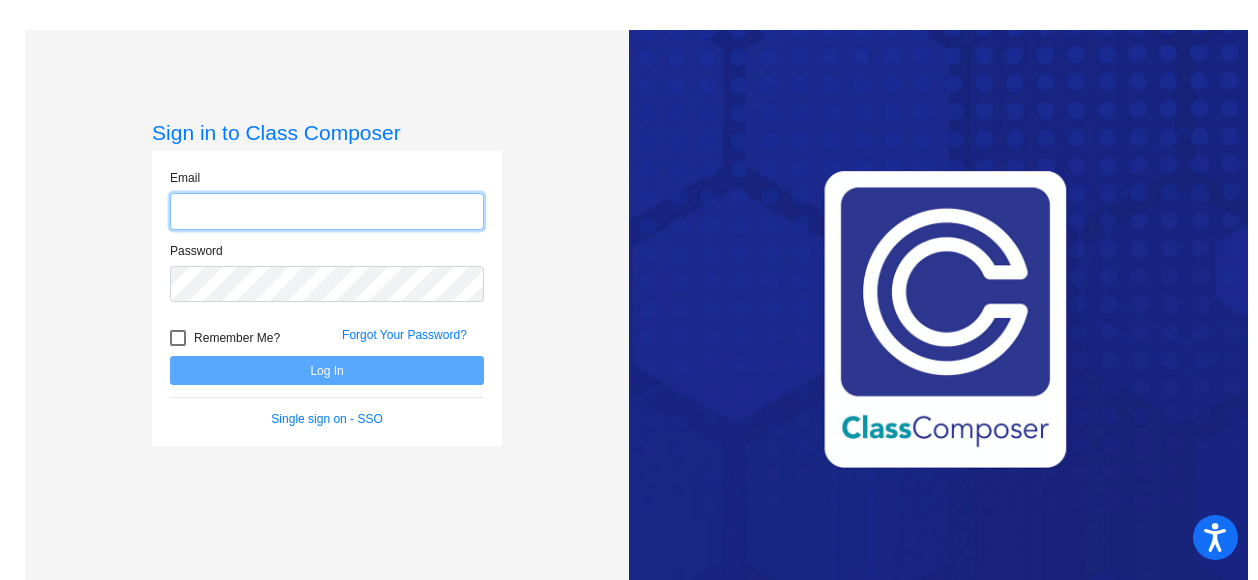 click 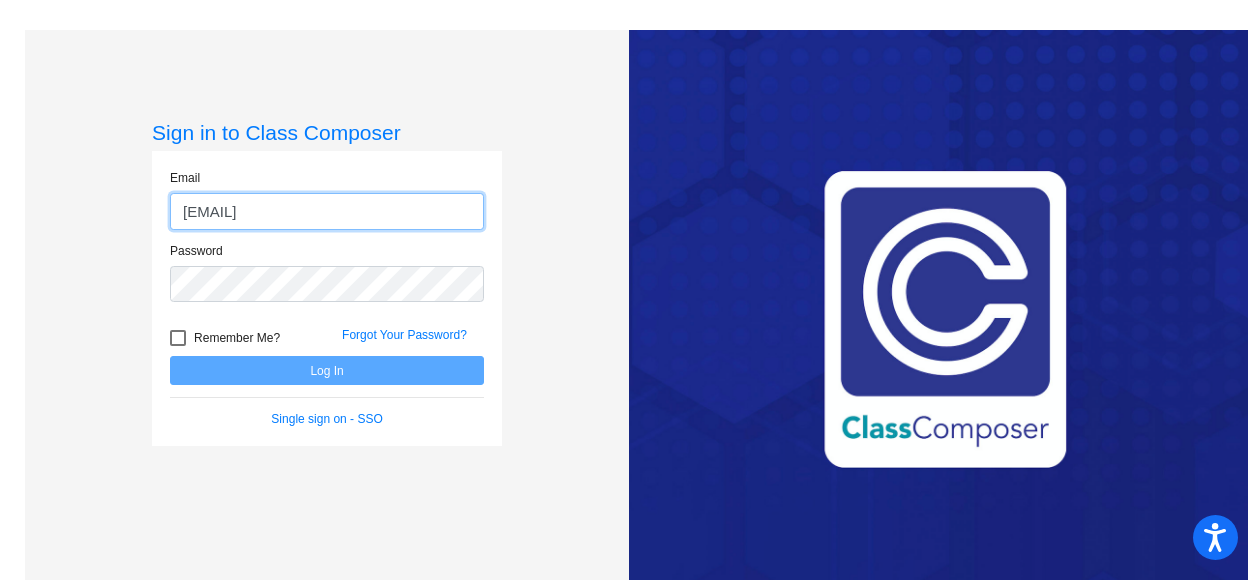 type on "[EMAIL]" 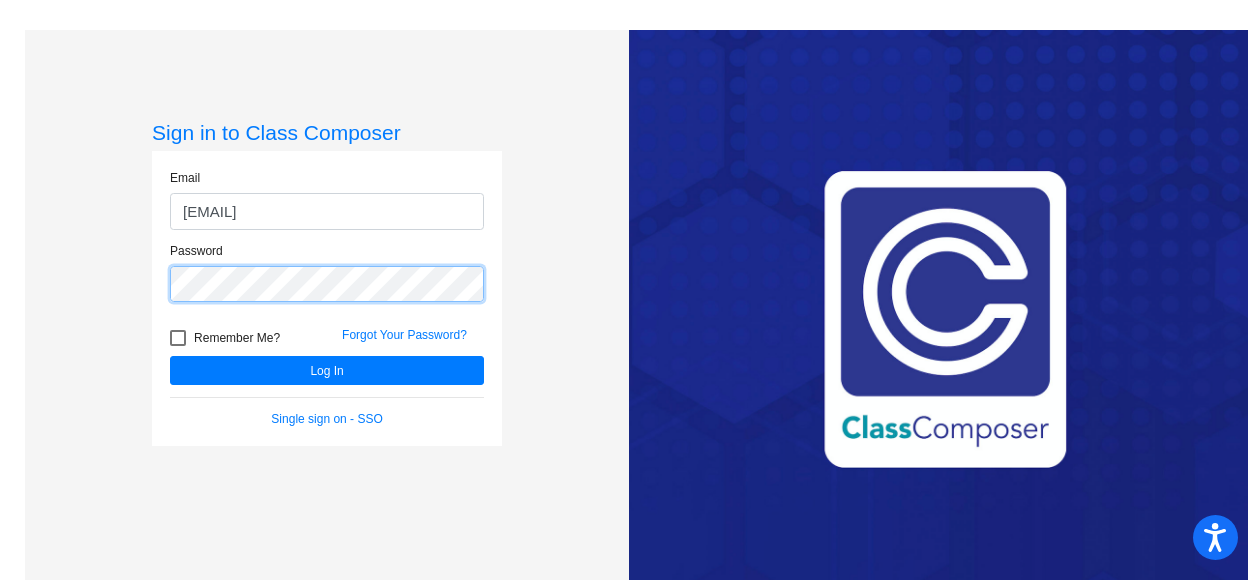 click on "Log In" 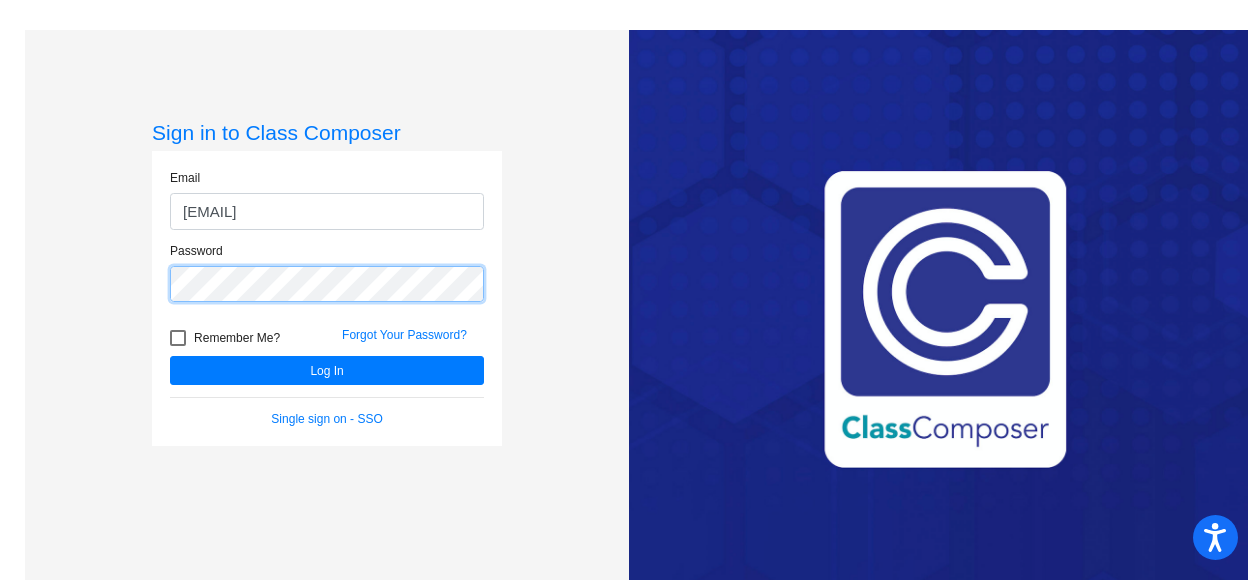 click on "Sign in to Class Composer Email [EMAIL] Password   Remember Me? Forgot Your Password?  Log In   Single sign on - SSO" 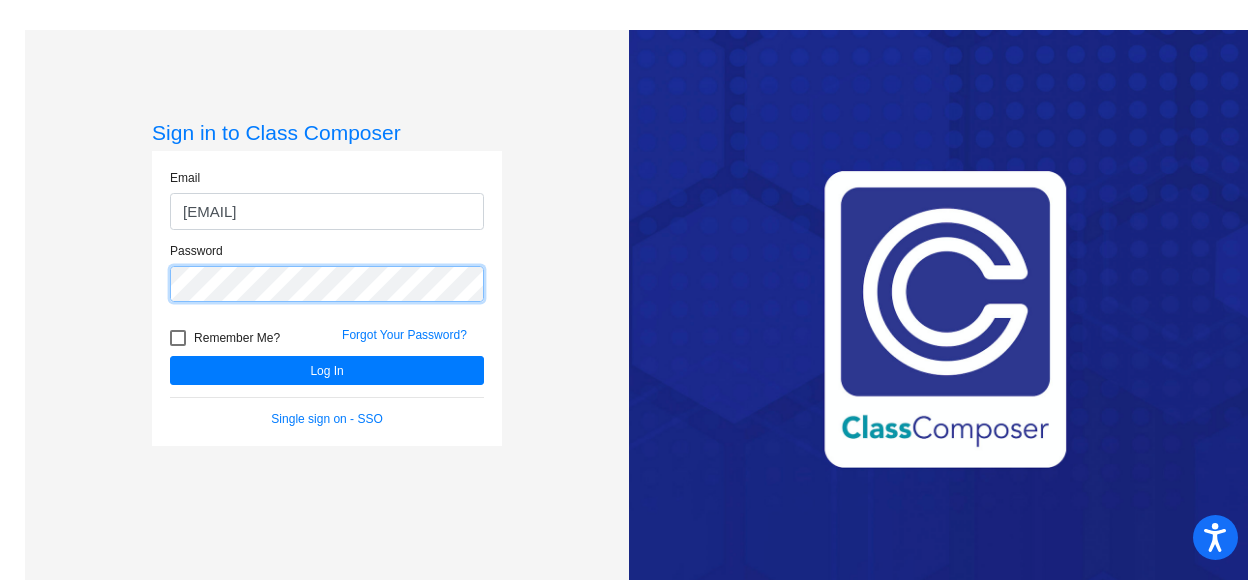 click on "Log In" 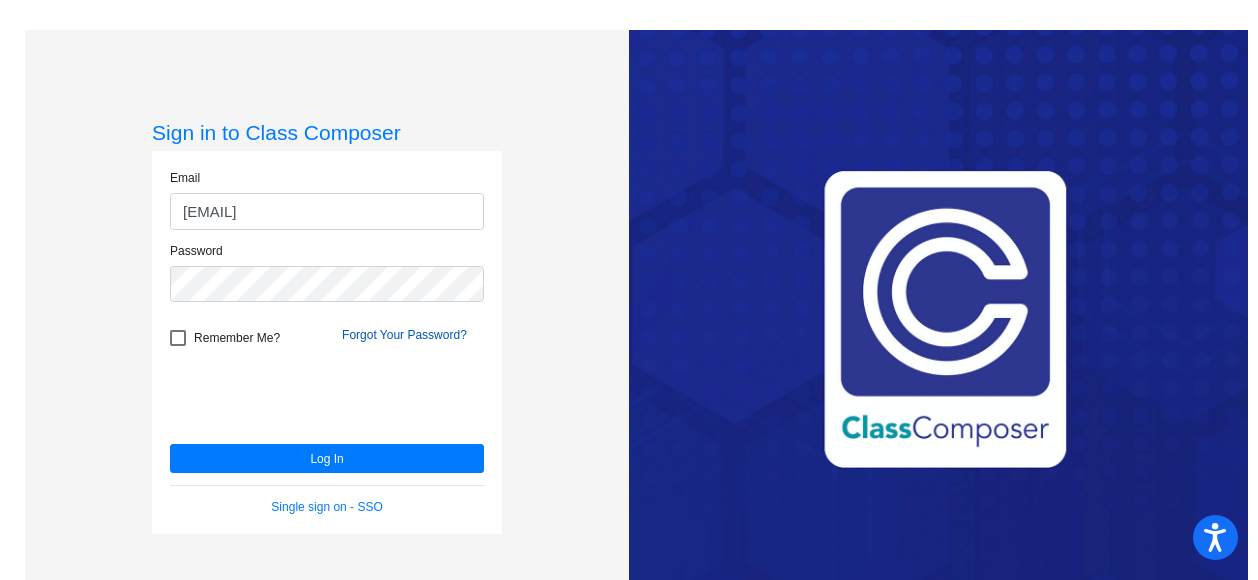 click on "Forgot Your Password?" 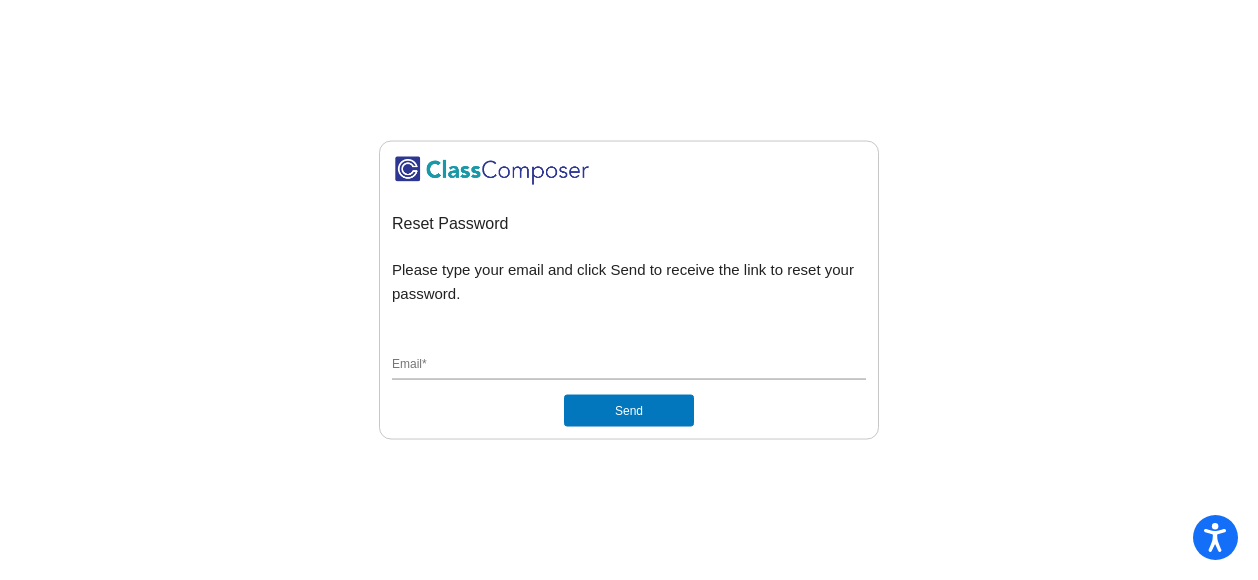click on "Email  *" at bounding box center (629, 365) 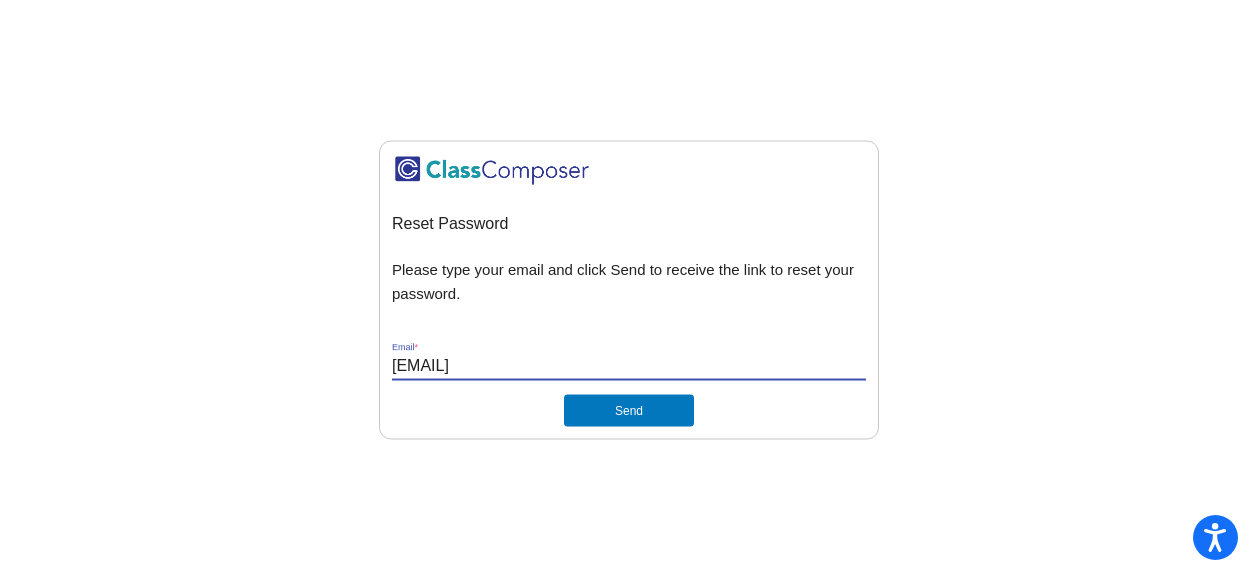 click on "[EMAIL]" at bounding box center [629, 365] 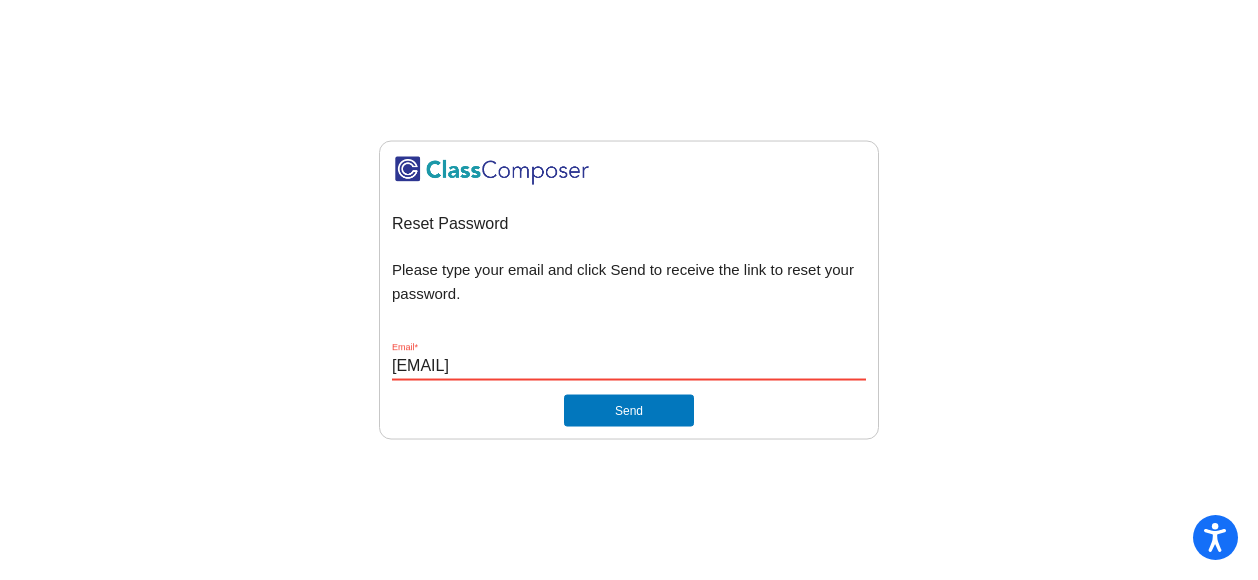 type on "[EMAIL]" 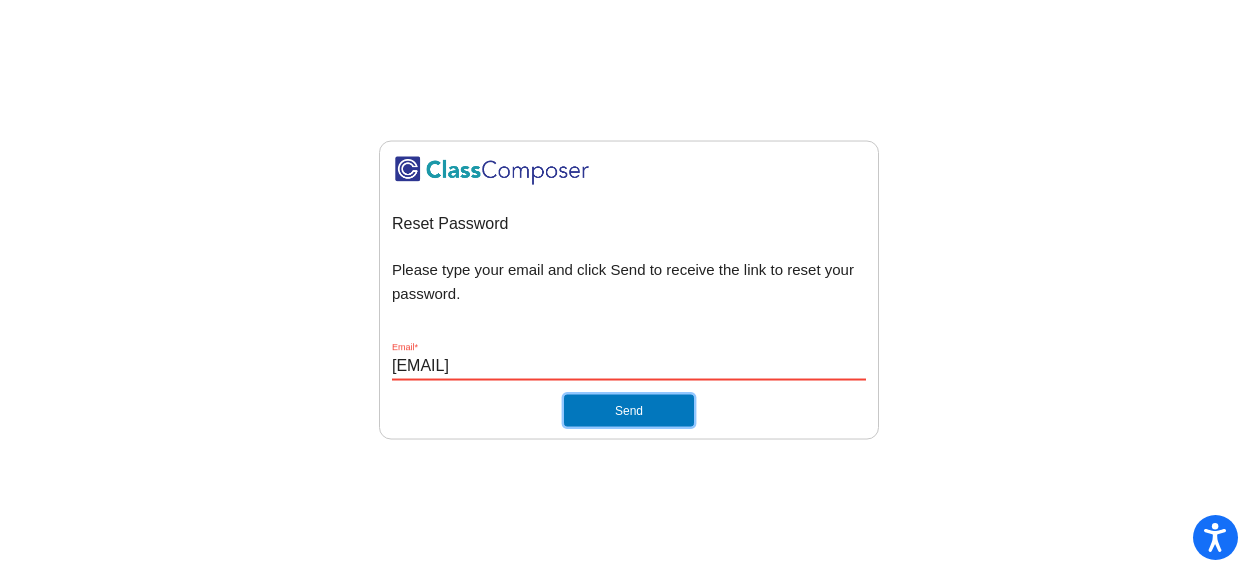 type 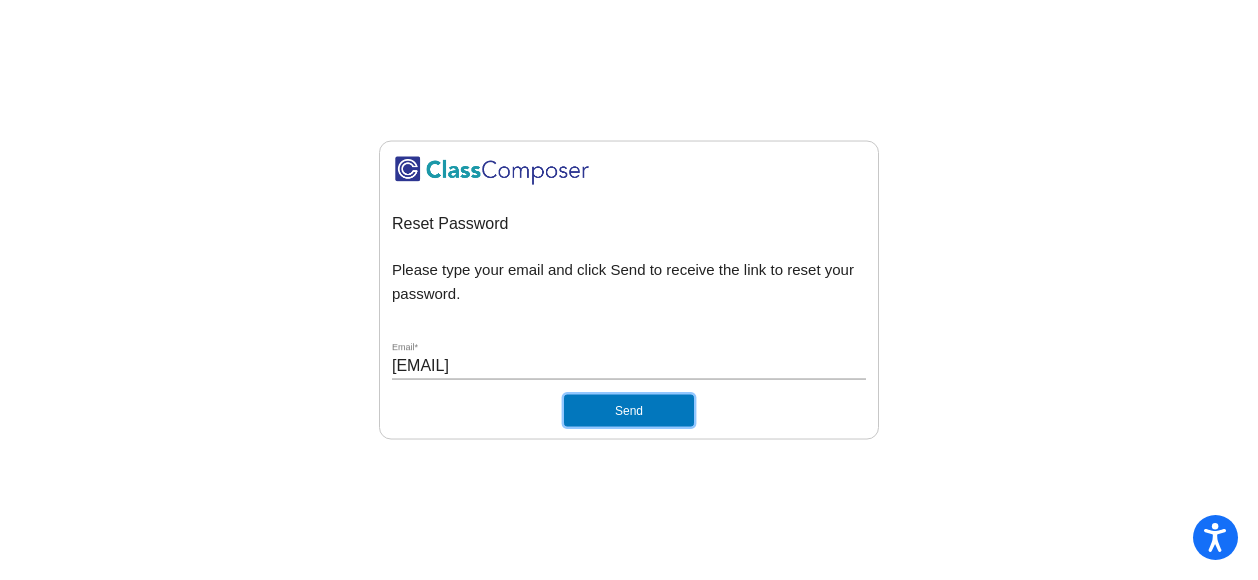 click on "Send" 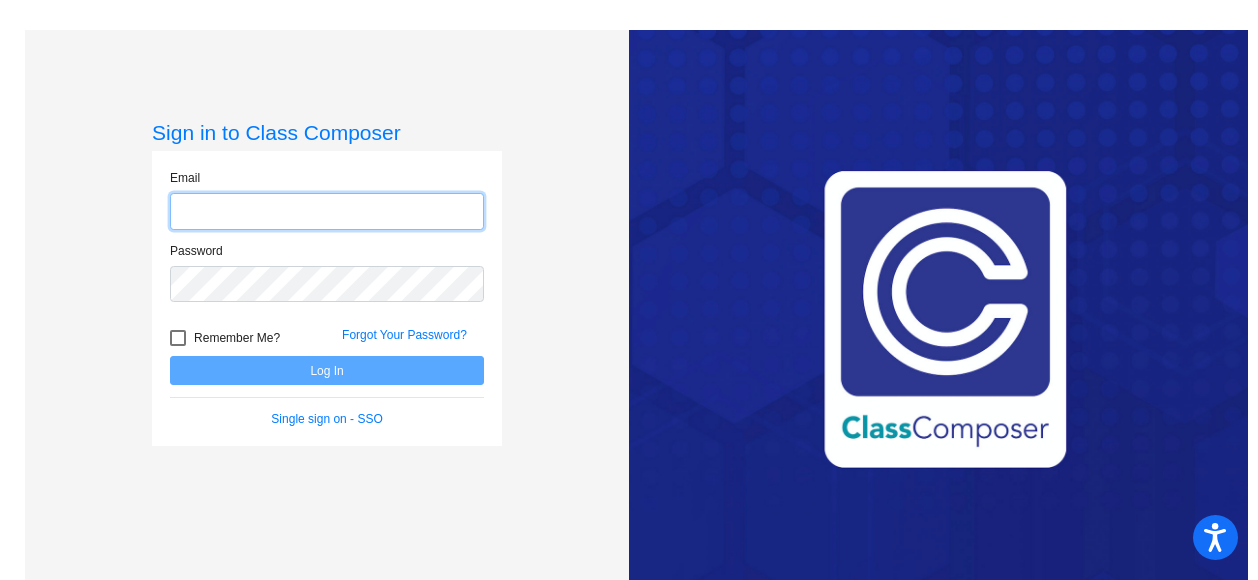 click 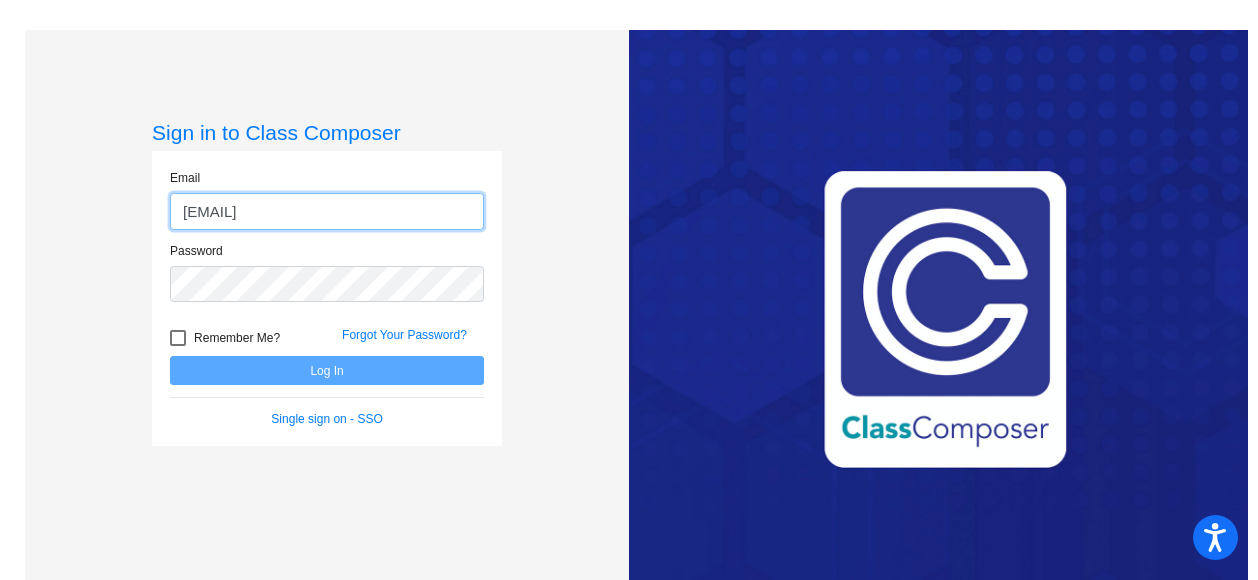 type on "[EMAIL]" 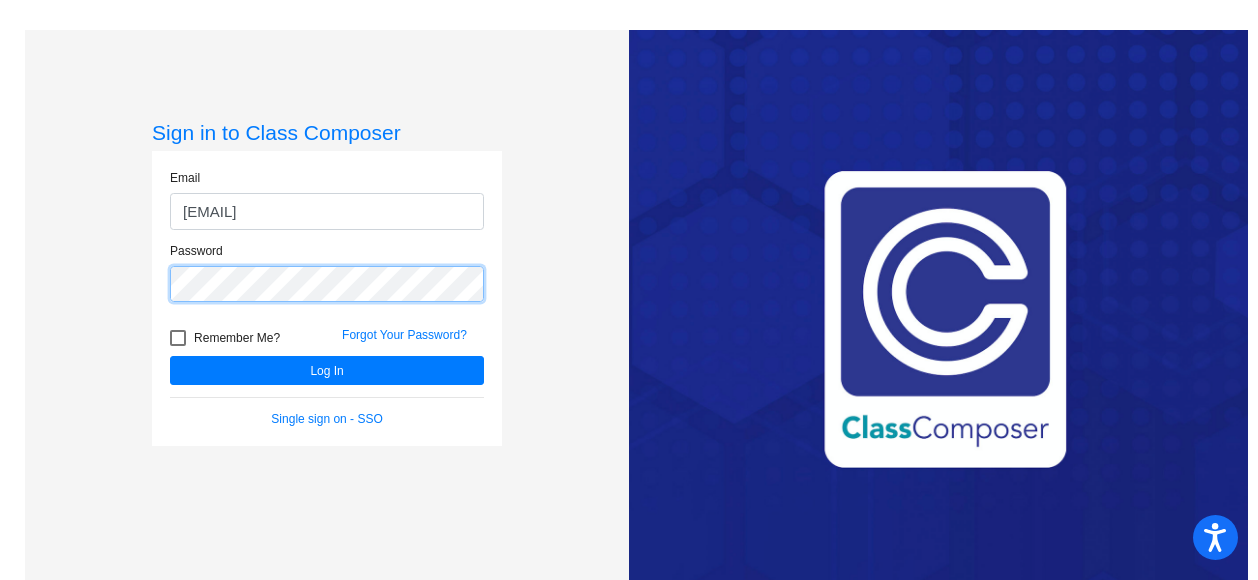 click on "Log In" 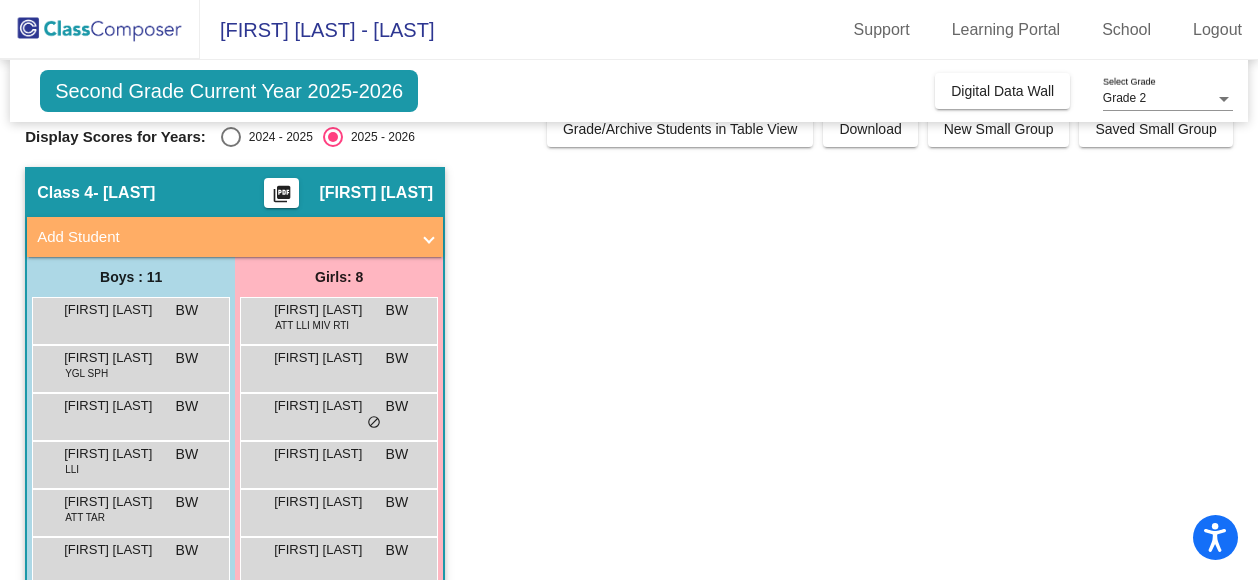 scroll, scrollTop: 25, scrollLeft: 0, axis: vertical 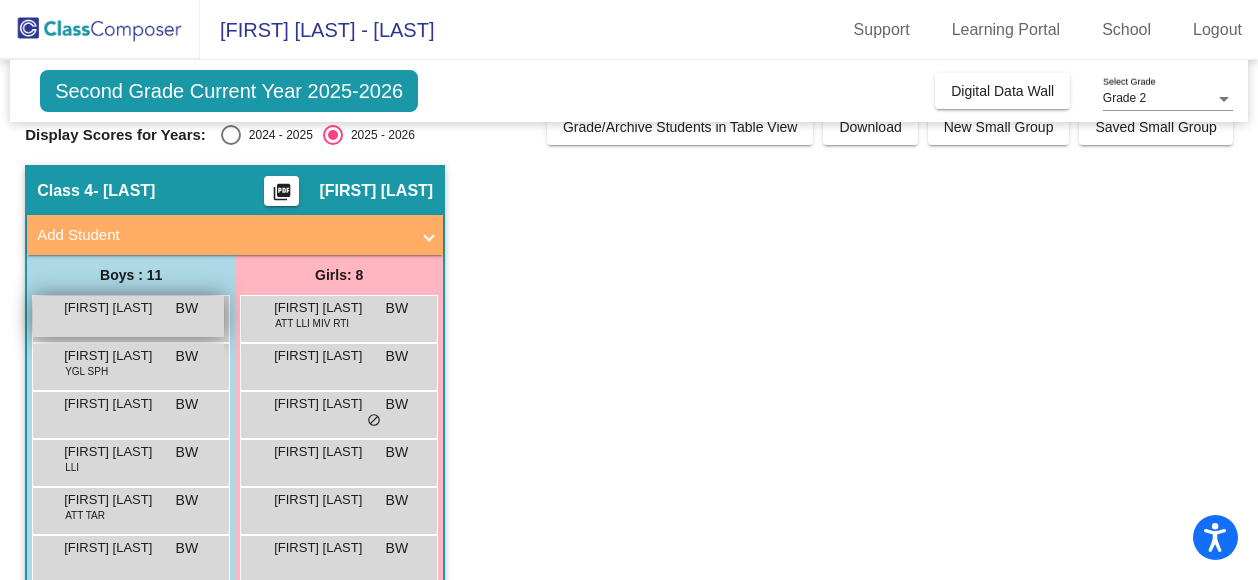 click on "[FIRST] [LAST] BW lock do_not_disturb_alt" at bounding box center (128, 316) 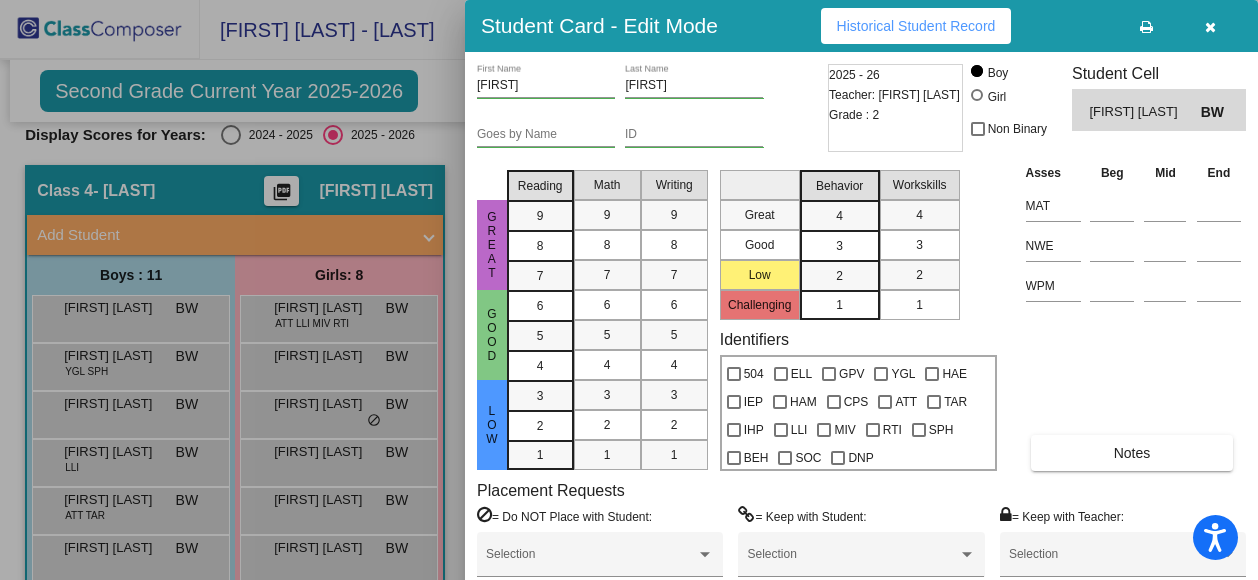 click at bounding box center [1210, 27] 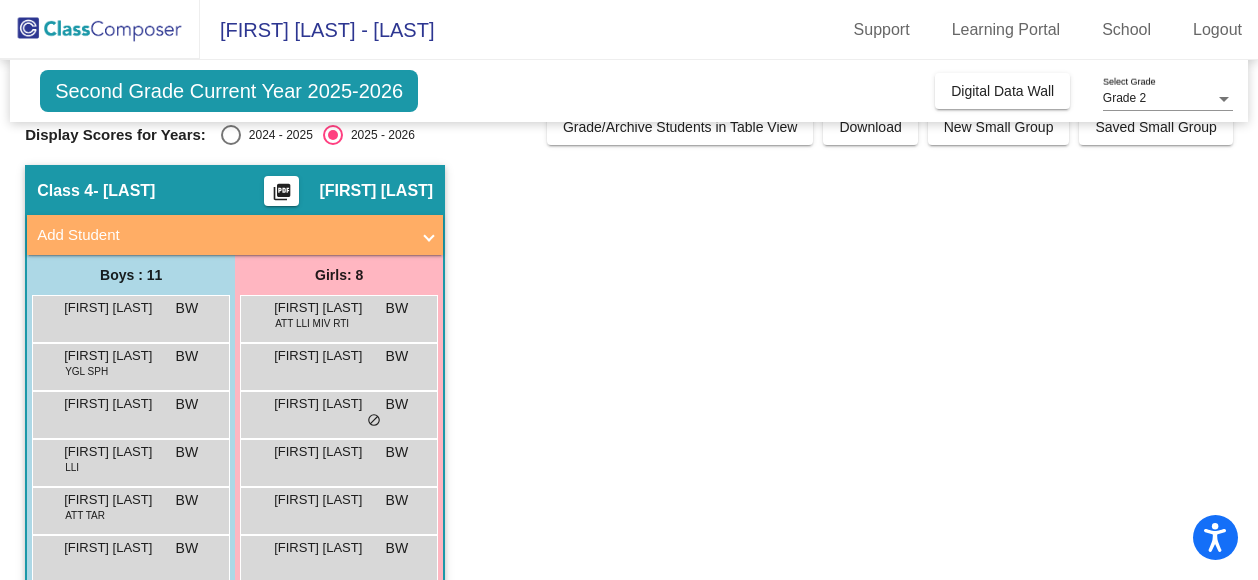 scroll, scrollTop: 0, scrollLeft: 0, axis: both 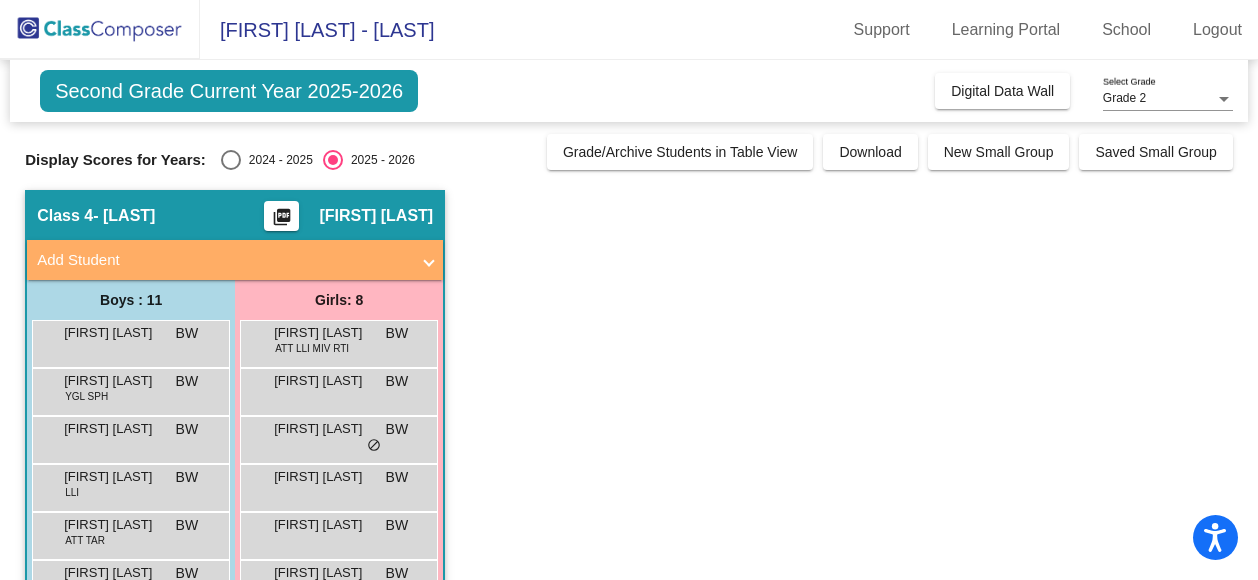 click at bounding box center [231, 160] 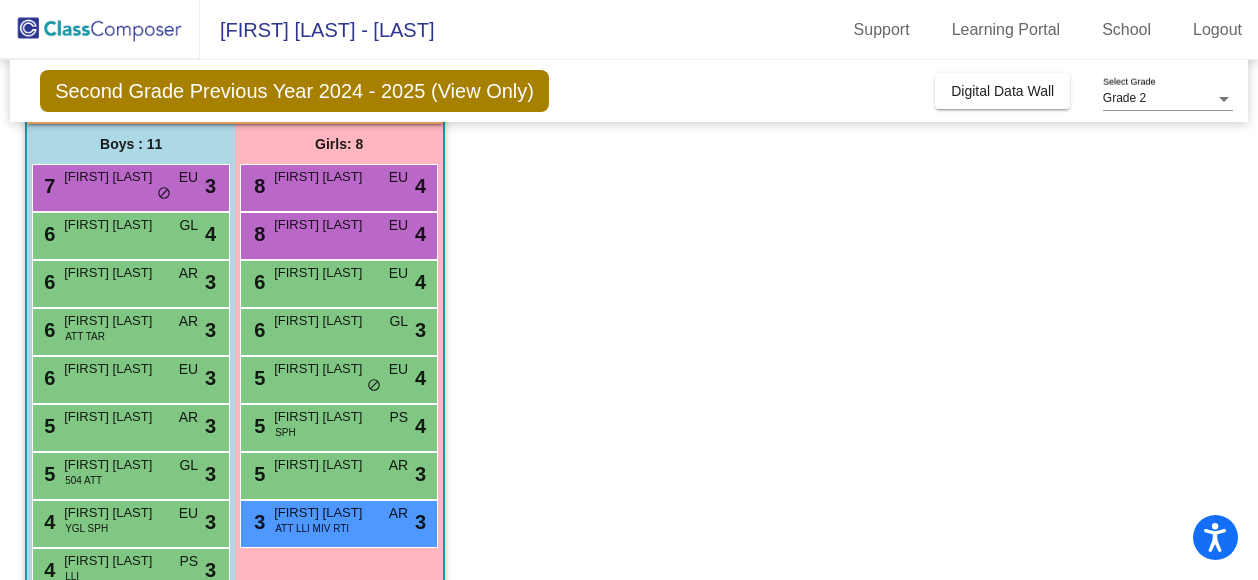 scroll, scrollTop: 156, scrollLeft: 0, axis: vertical 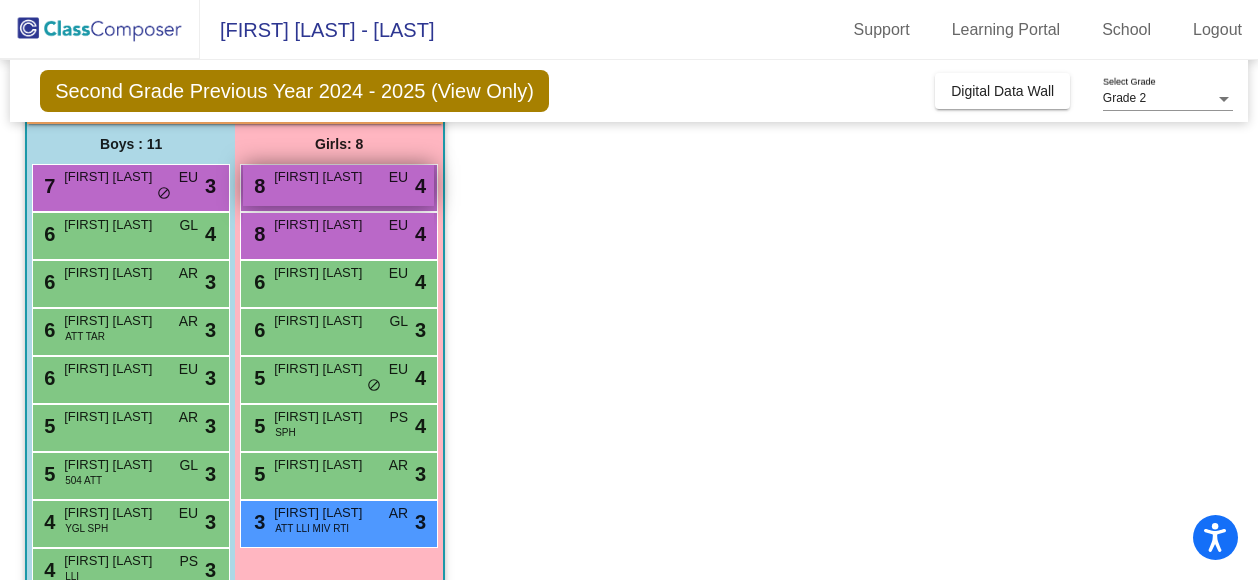 click on "[NUMBER] [FIRST] [LAST] EU lock do_not_disturb_alt 4" at bounding box center (338, 185) 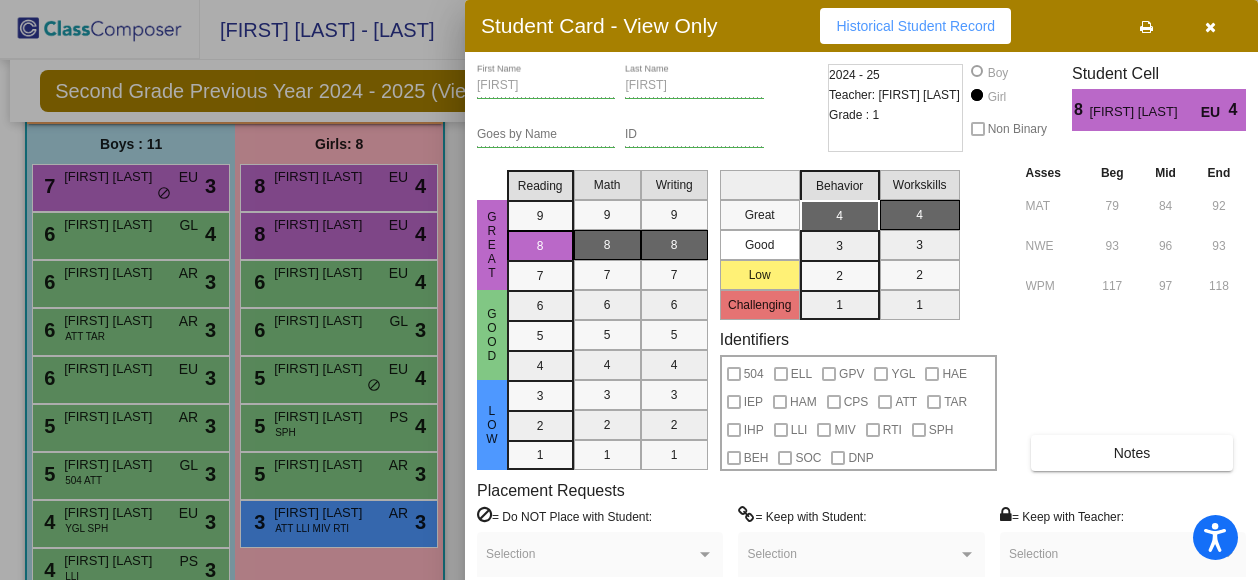 click at bounding box center (1210, 27) 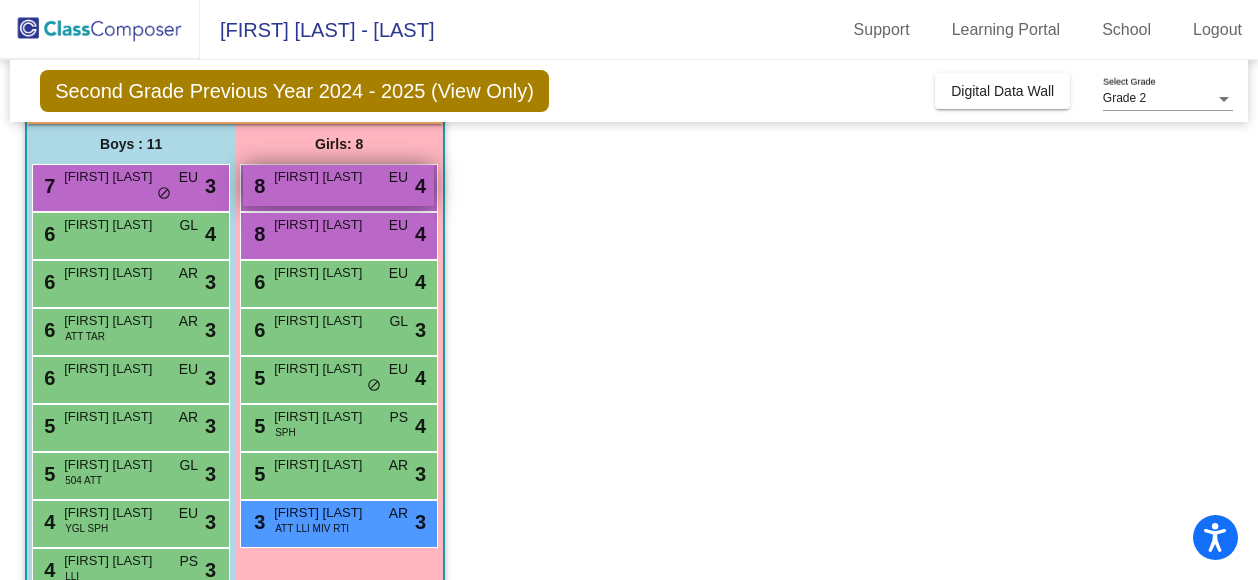 click on "[NUMBER] [FIRST] [LAST] EU lock do_not_disturb_alt 4" at bounding box center [338, 185] 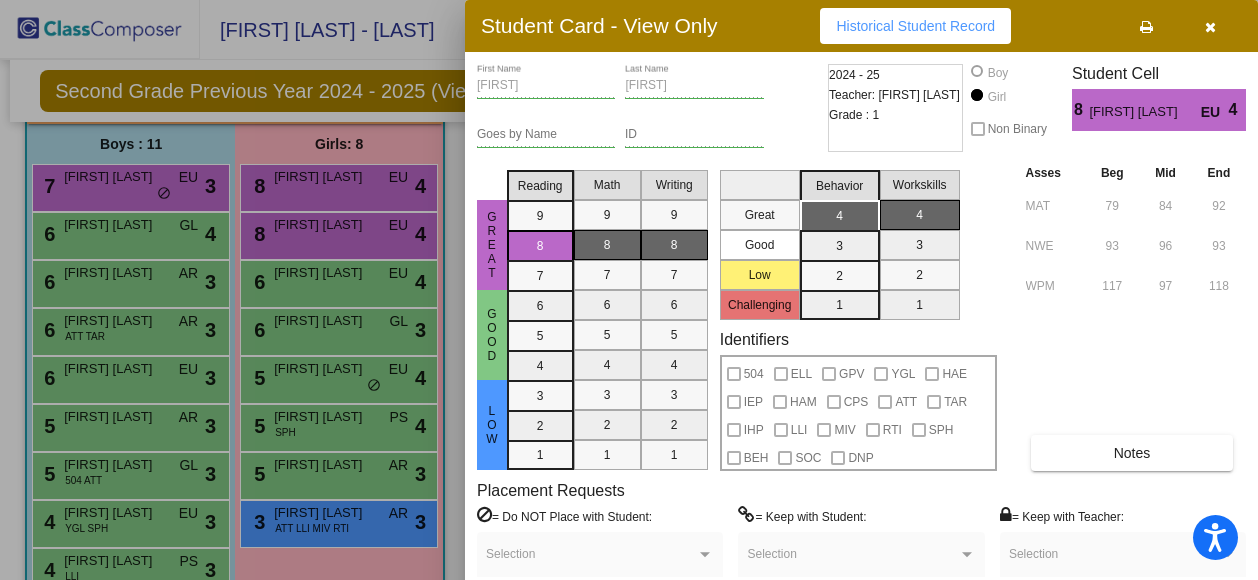 click at bounding box center [1210, 27] 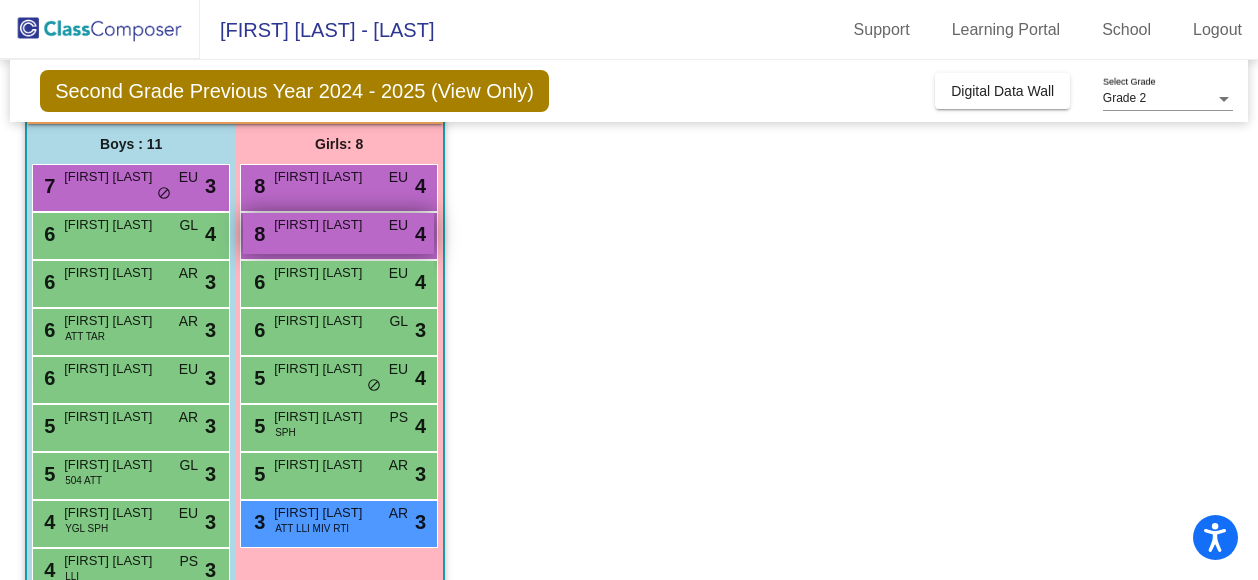 click on "[NUMBER] [FIRST] [LAST] EU lock do_not_disturb_alt 4" at bounding box center [338, 233] 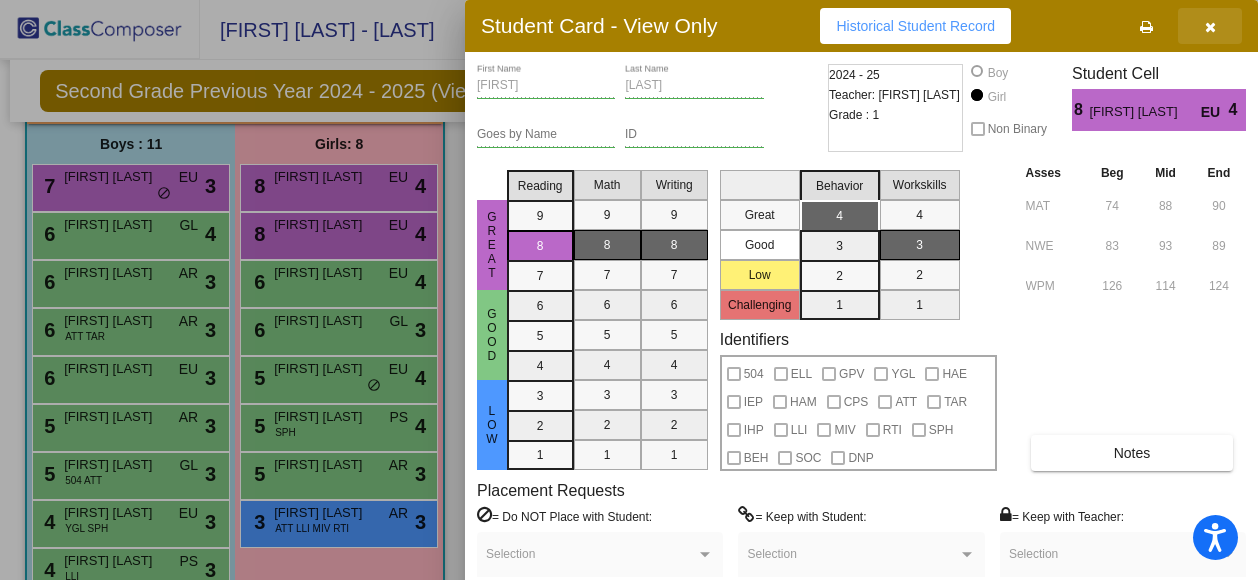 click at bounding box center [1210, 26] 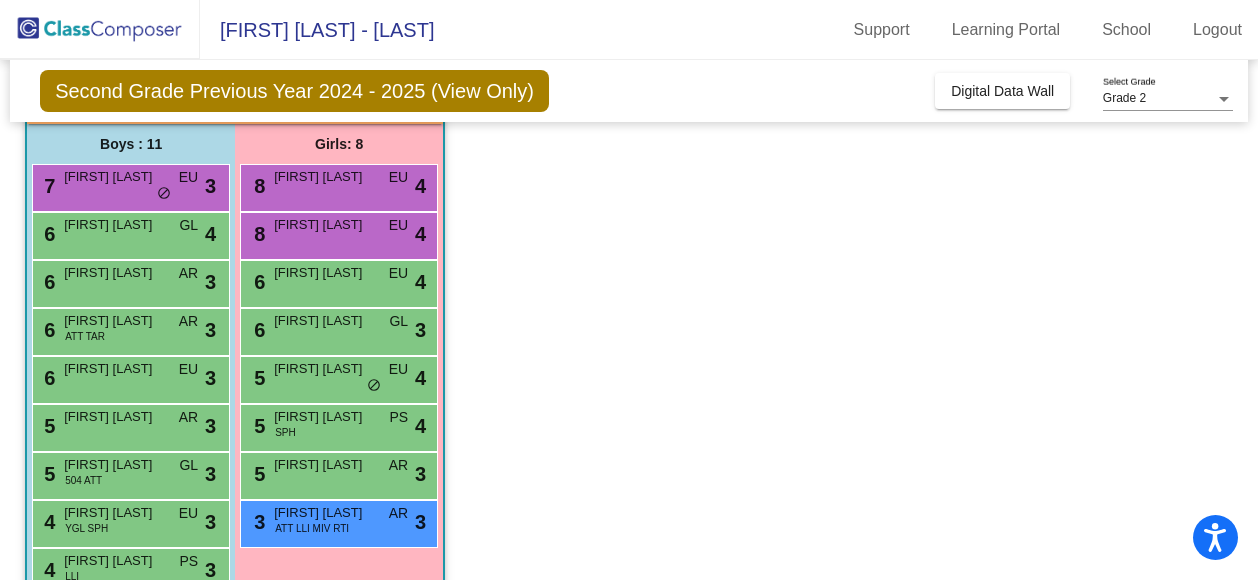 scroll, scrollTop: 300, scrollLeft: 0, axis: vertical 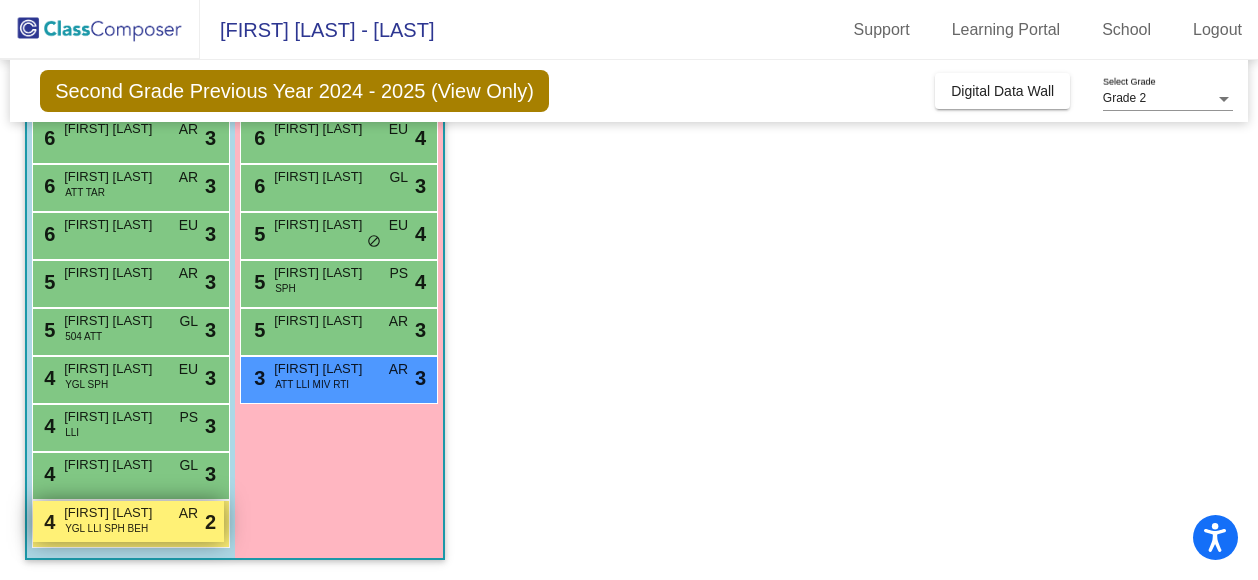 click on "[NUMBER] [FIRST] [LAST] YGL LLI SPH BEH AR lock do_not_disturb_alt 2" at bounding box center (128, 521) 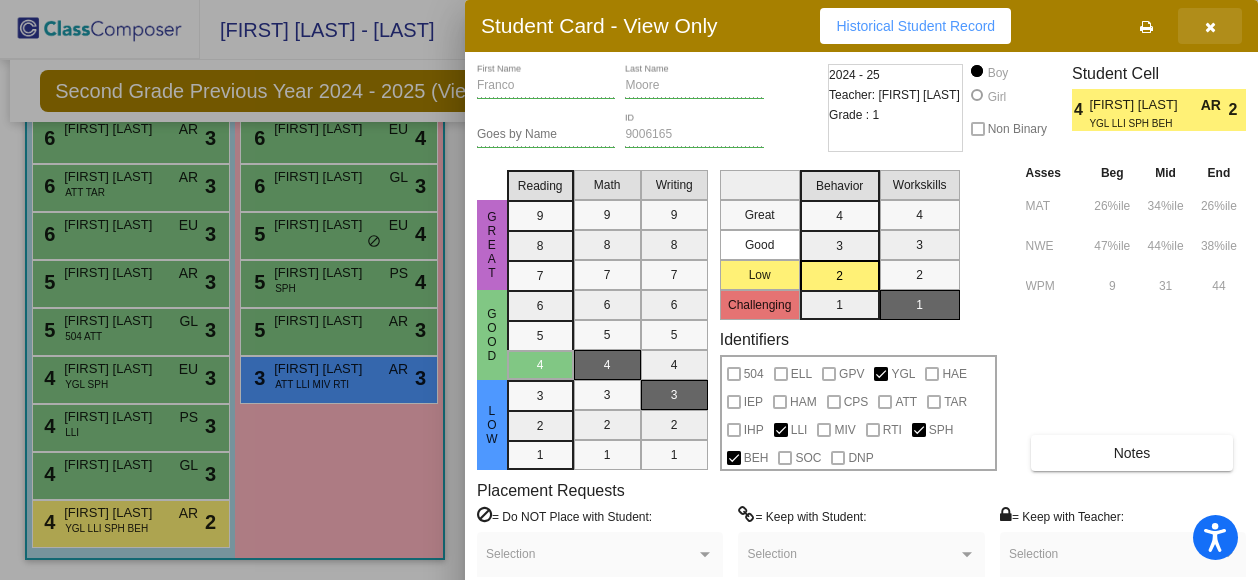 click at bounding box center [1210, 27] 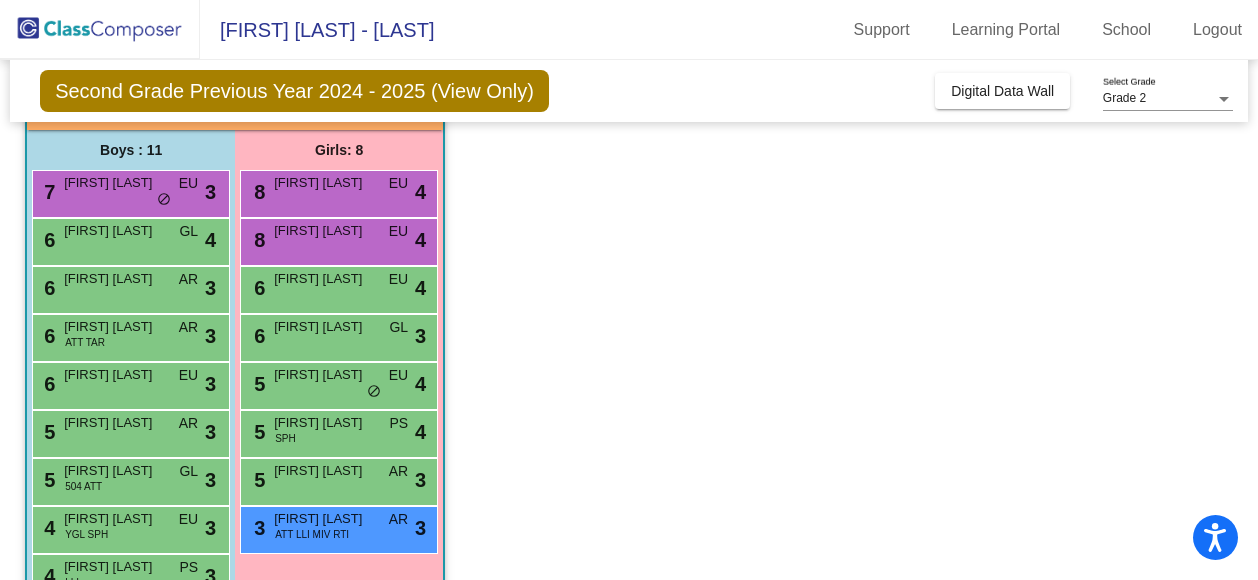 scroll, scrollTop: 164, scrollLeft: 0, axis: vertical 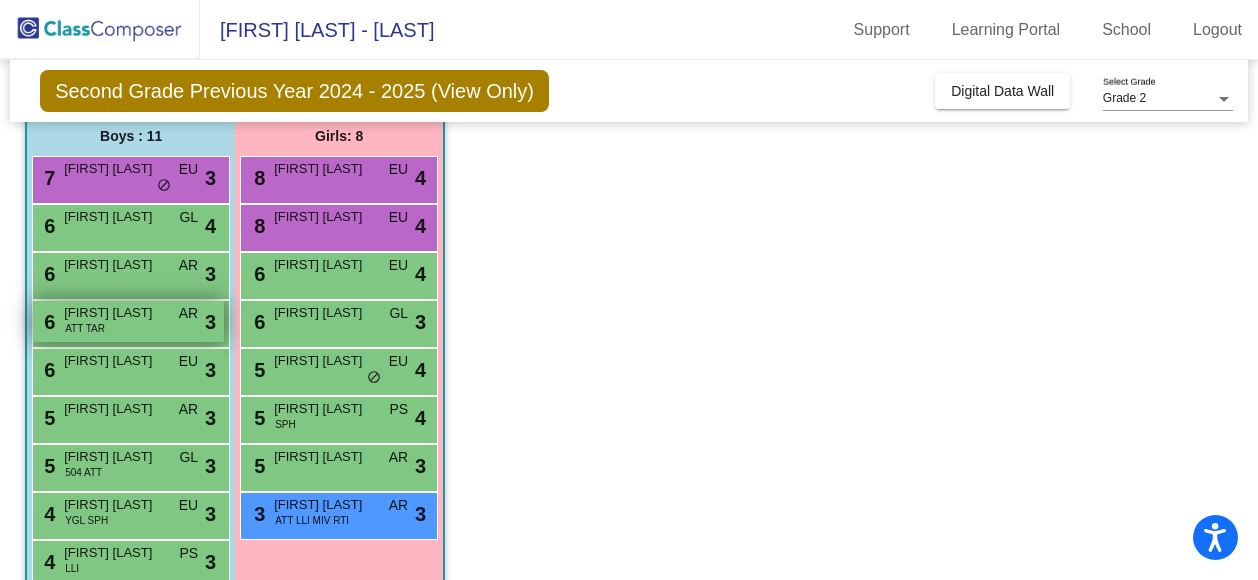 click on "[FIRST] [LAST]" at bounding box center (114, 313) 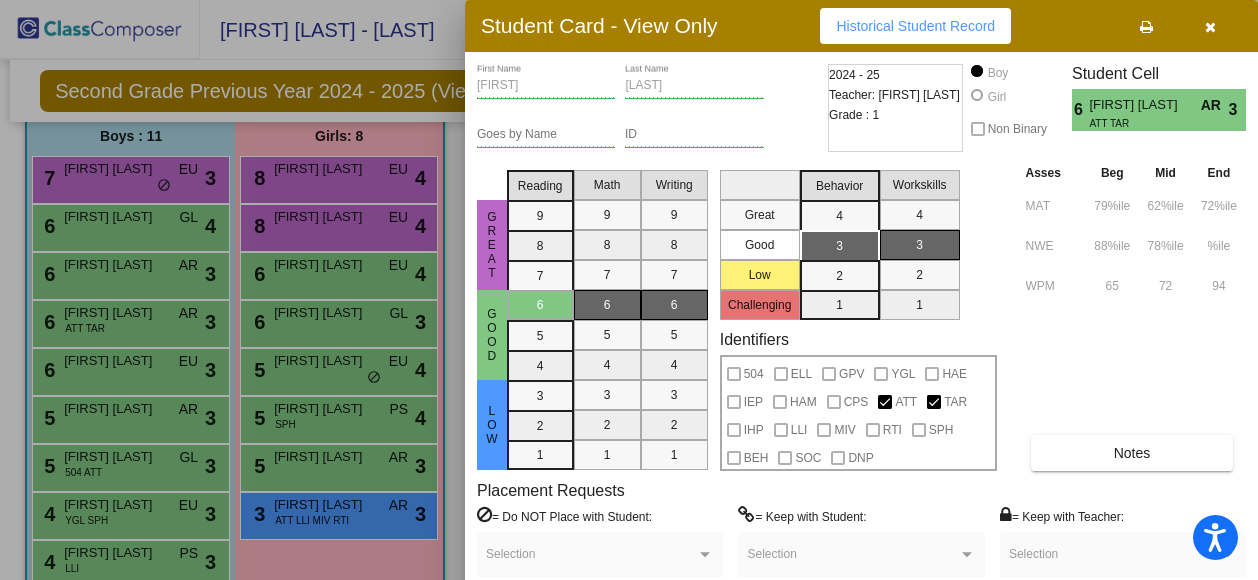 click at bounding box center [1210, 26] 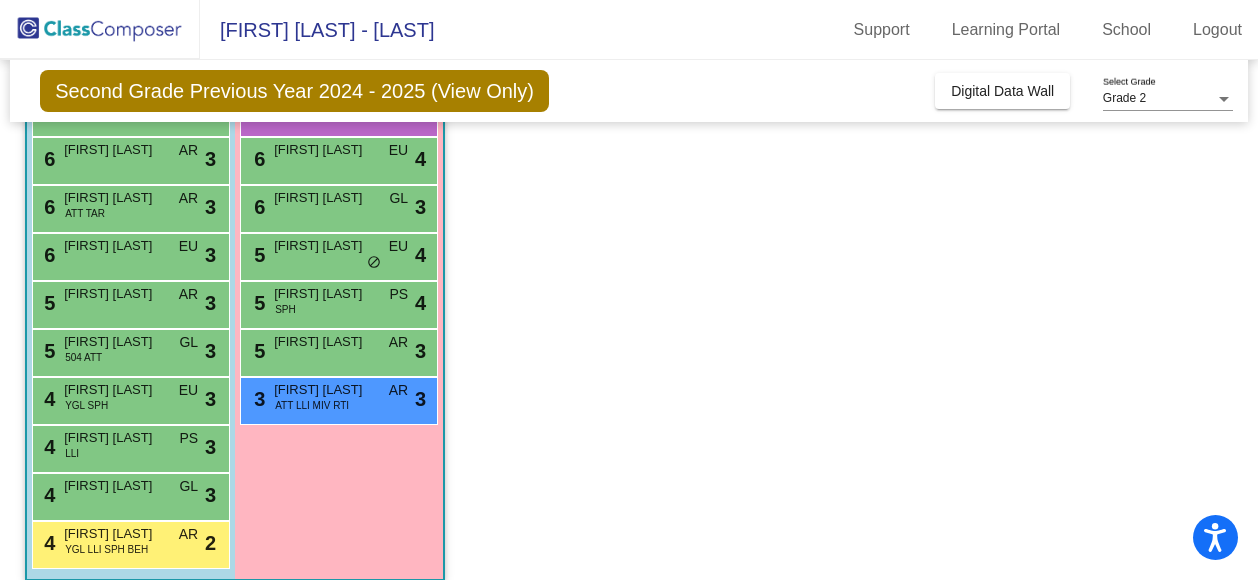 scroll, scrollTop: 300, scrollLeft: 0, axis: vertical 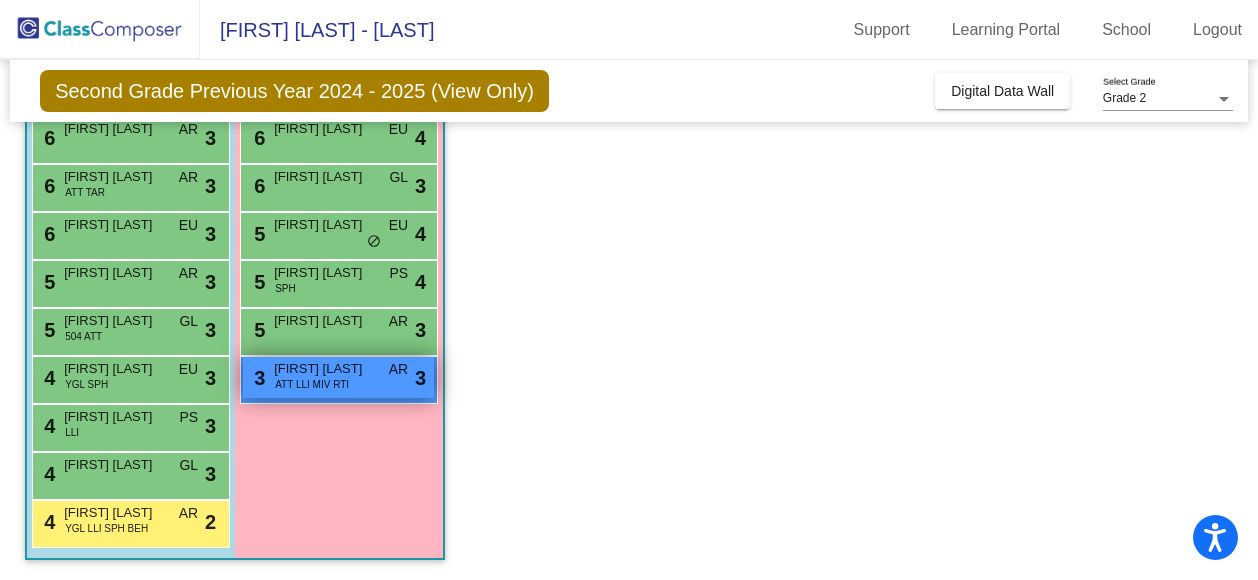 click on "ATT LLI MIV RTI" at bounding box center (312, 384) 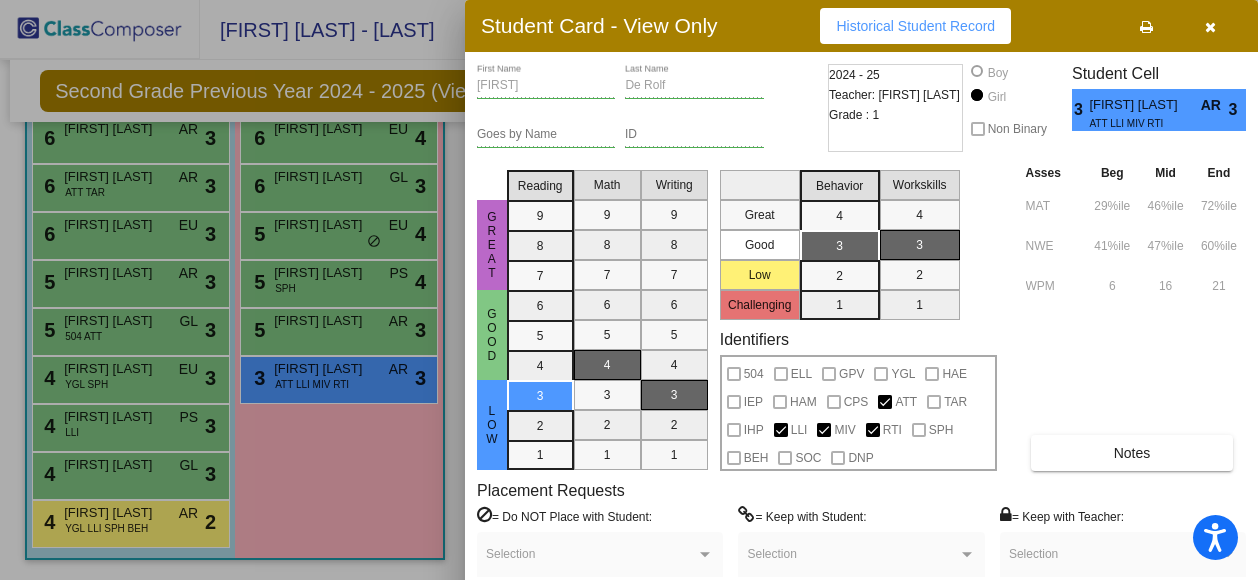 click at bounding box center (1210, 27) 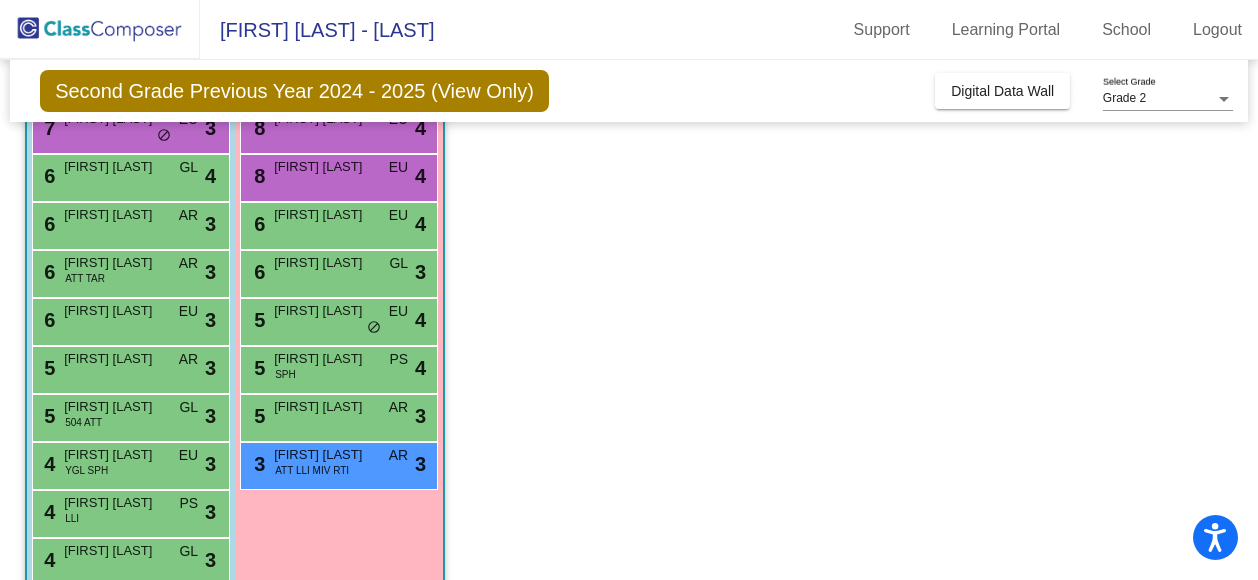 scroll, scrollTop: 216, scrollLeft: 0, axis: vertical 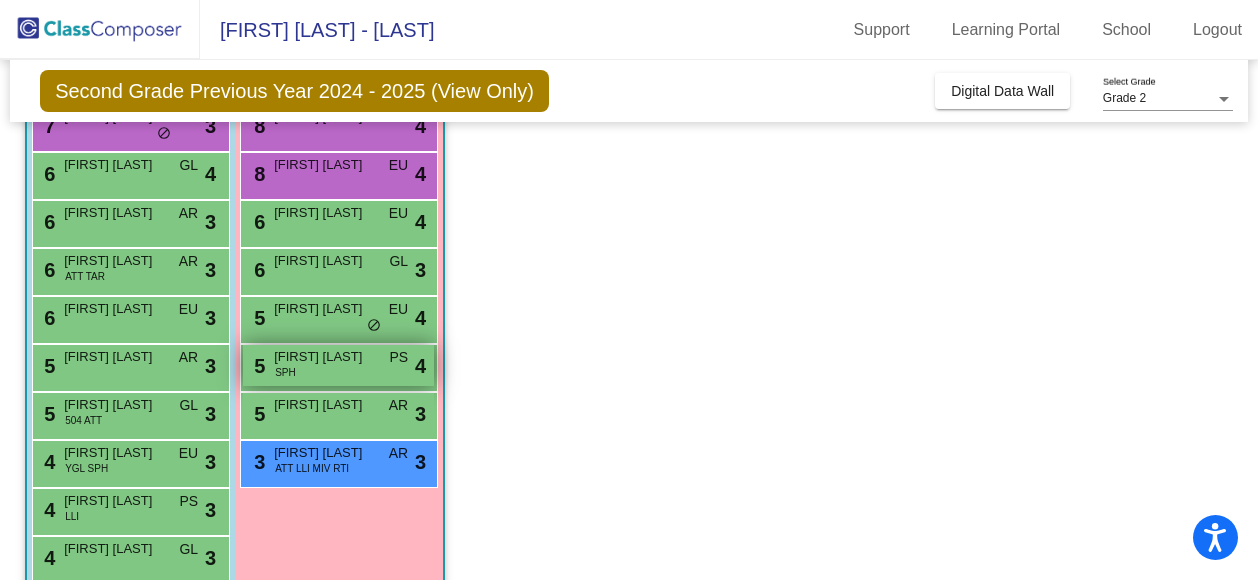 click on "[NUMBER] [FIRST] [LAST] SPH PS lock do_not_disturb_alt 4" at bounding box center (338, 365) 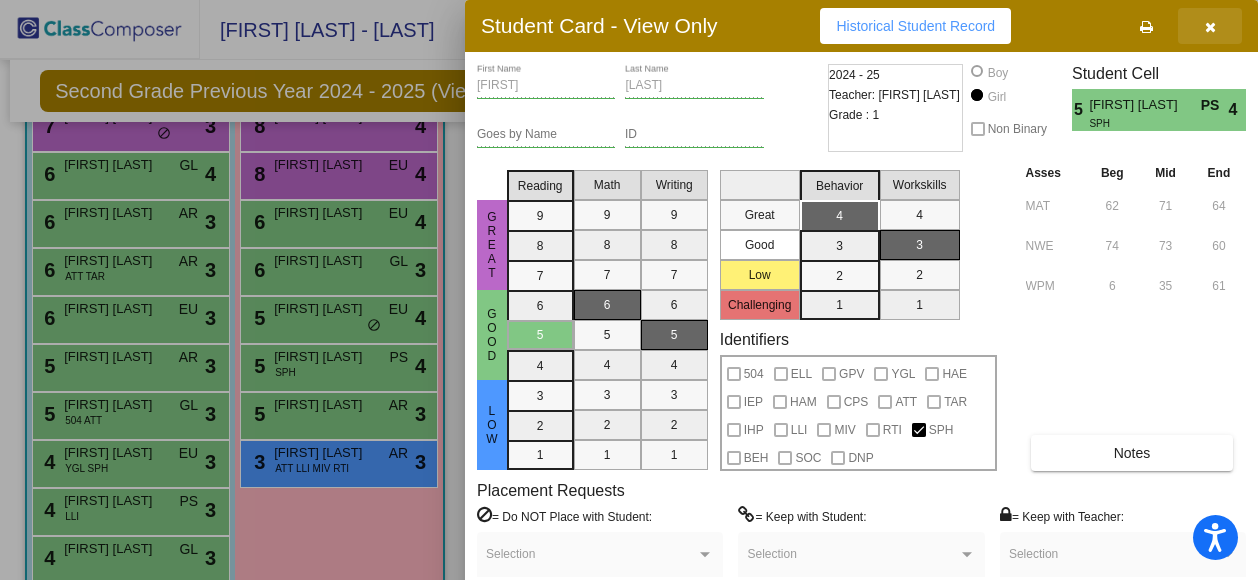 click at bounding box center (1210, 27) 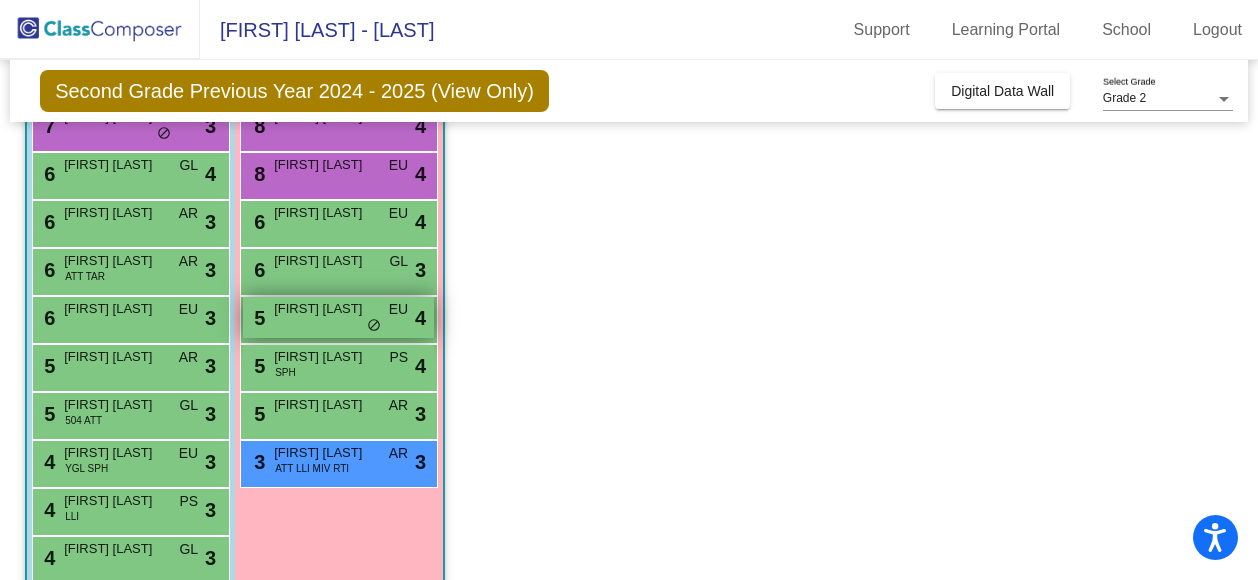 click on "[NUMBER] [FIRST] [LAST] EU lock do_not_disturb_alt 4" at bounding box center [338, 317] 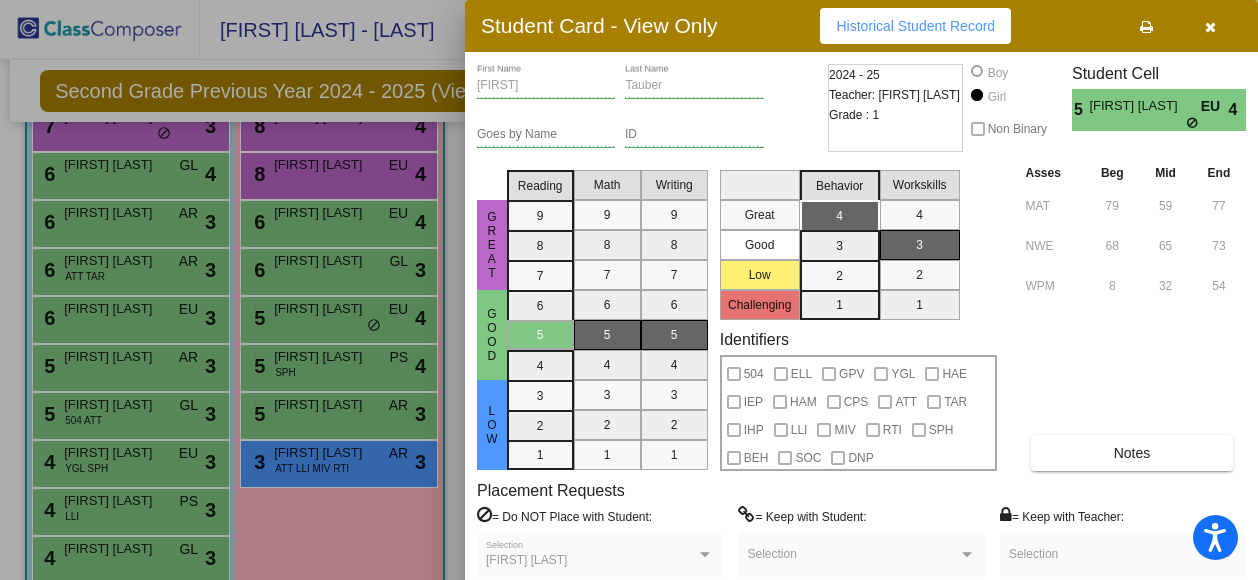 click at bounding box center [1210, 27] 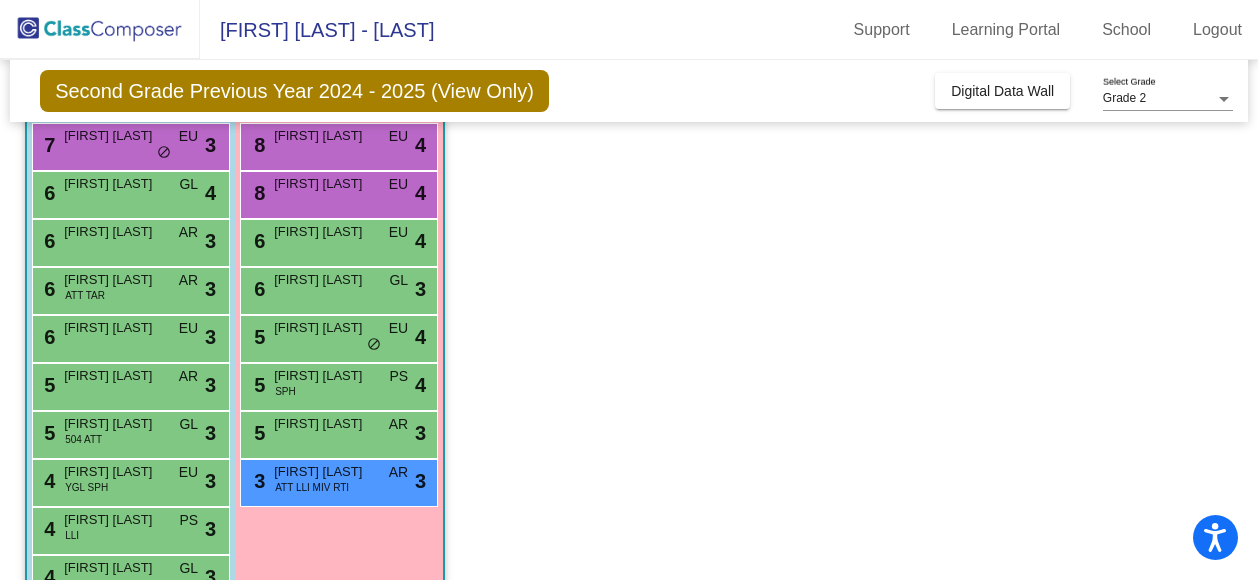 scroll, scrollTop: 198, scrollLeft: 0, axis: vertical 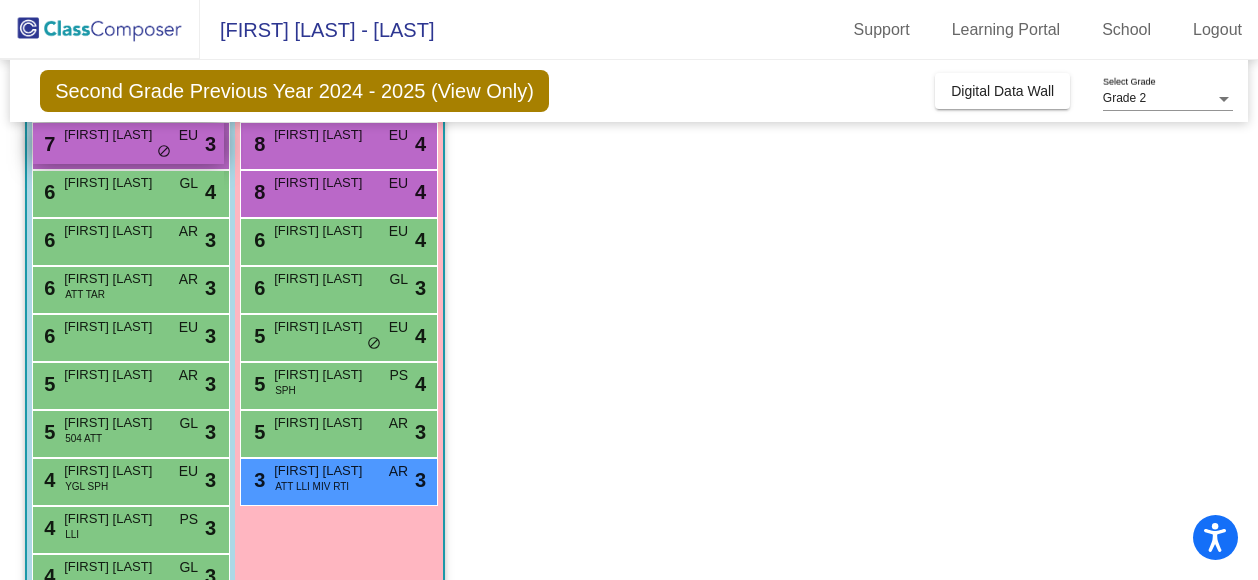 click on "[NUMBER] [FIRST] [LAST] EU lock do_not_disturb_alt 3" at bounding box center (128, 143) 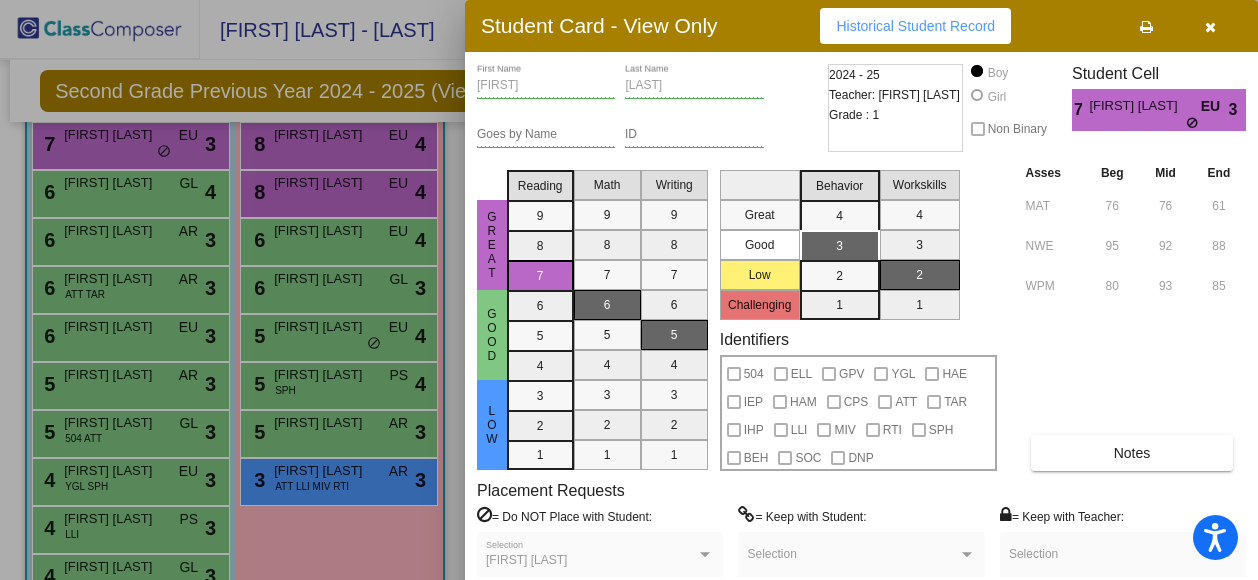 click at bounding box center [1210, 26] 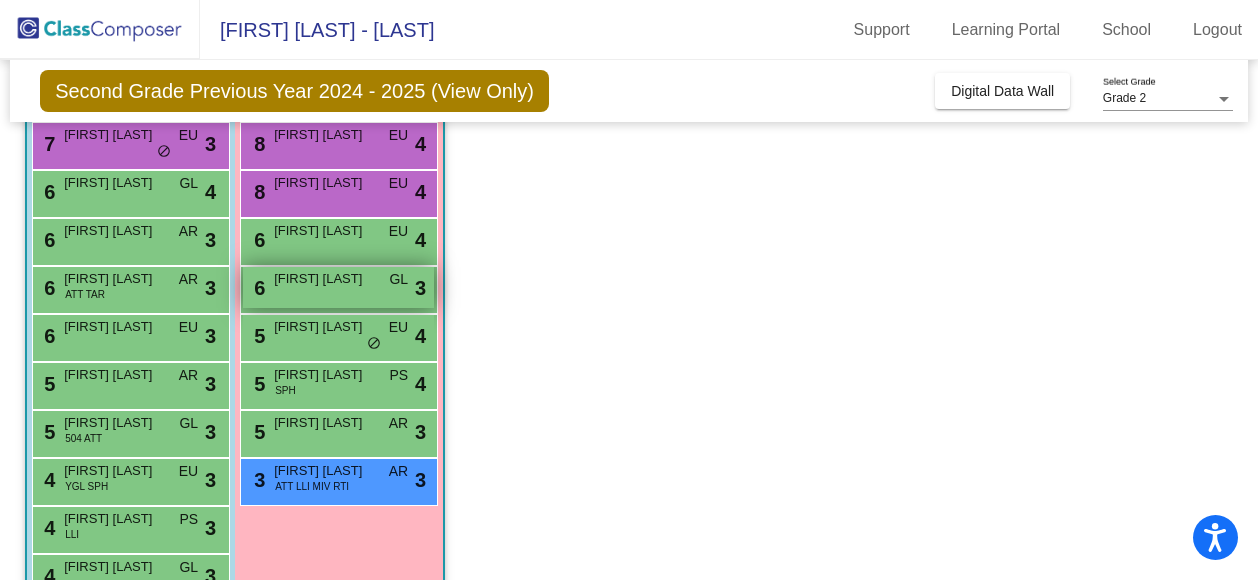 scroll, scrollTop: 300, scrollLeft: 0, axis: vertical 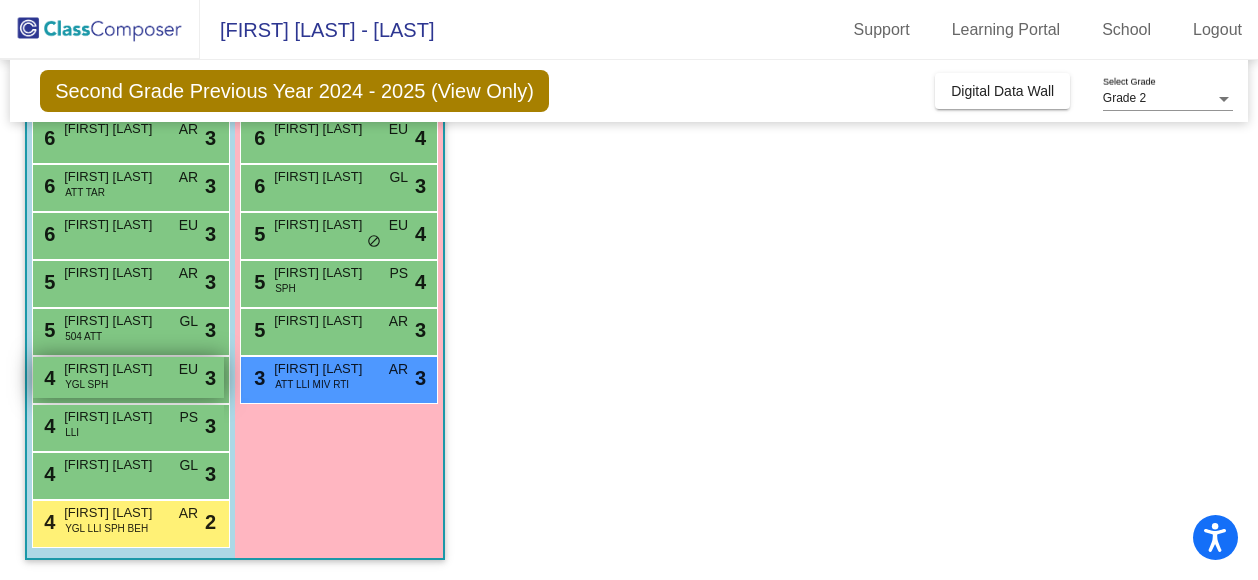 click on "[NUMBER] [FIRST] [LAST] YGL SPH EU lock do_not_disturb_alt 3" at bounding box center [128, 377] 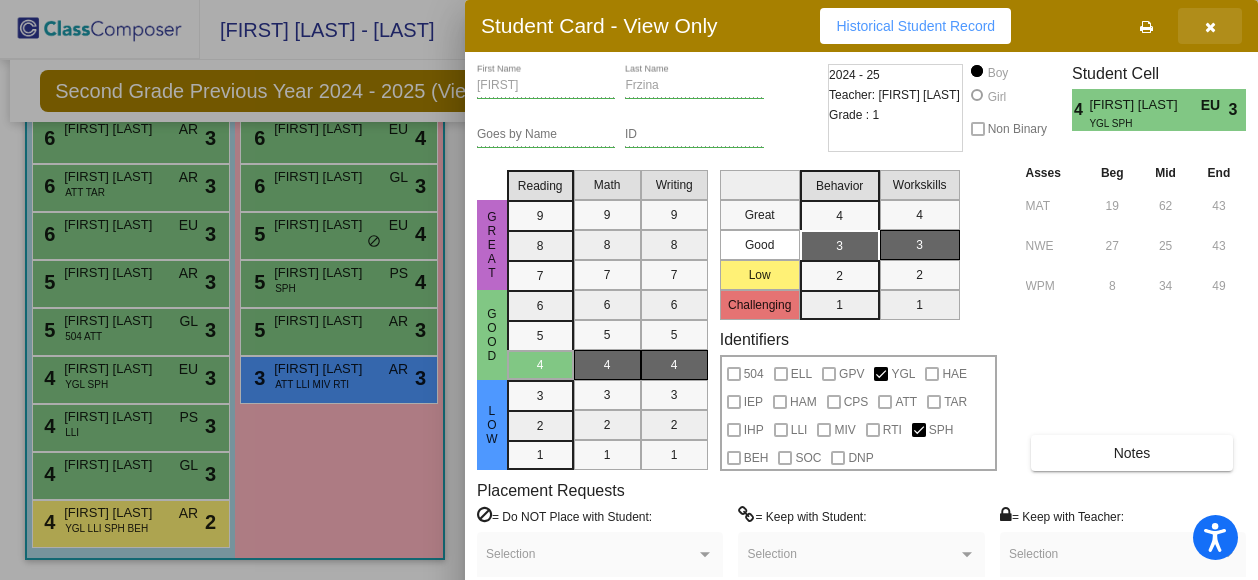 click at bounding box center (1210, 26) 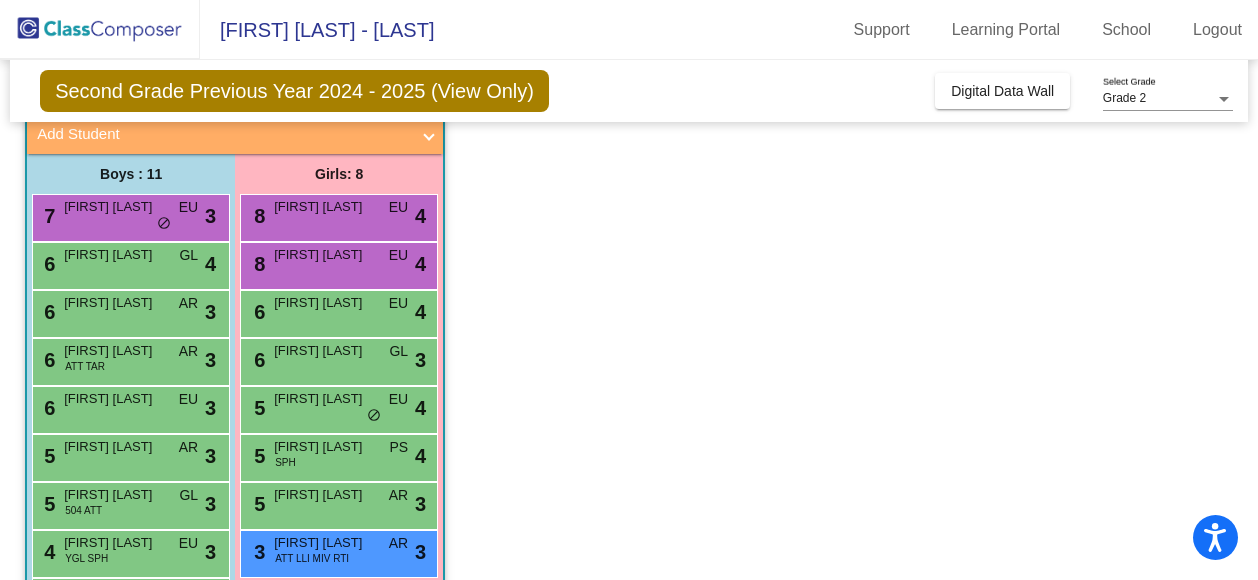 scroll, scrollTop: 110, scrollLeft: 0, axis: vertical 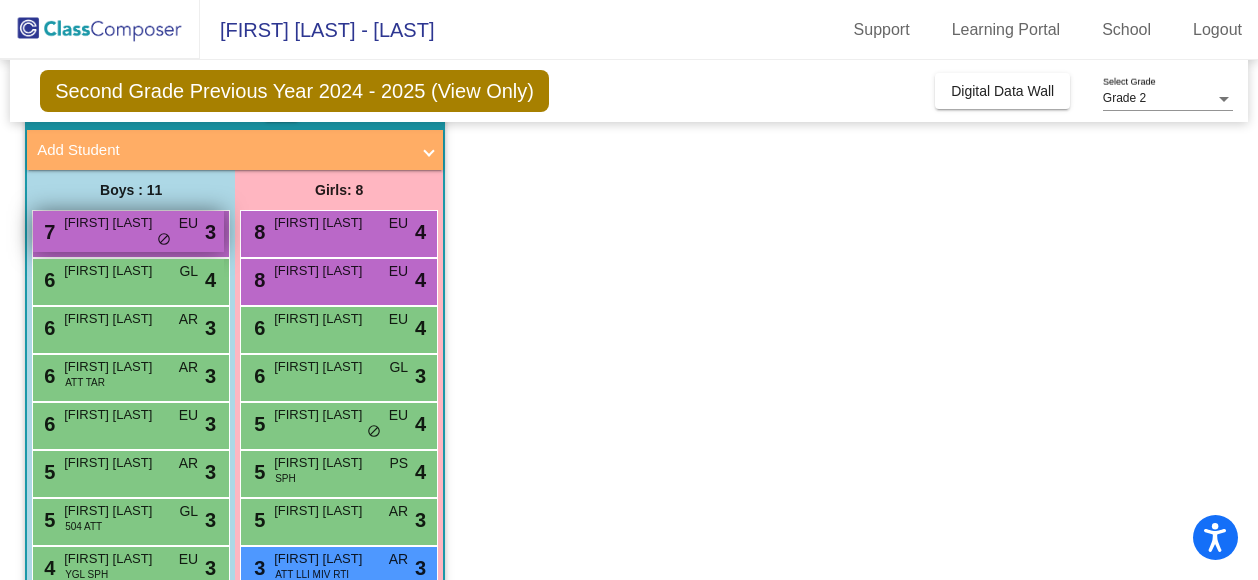 click on "[FIRST] [LAST]" at bounding box center [114, 223] 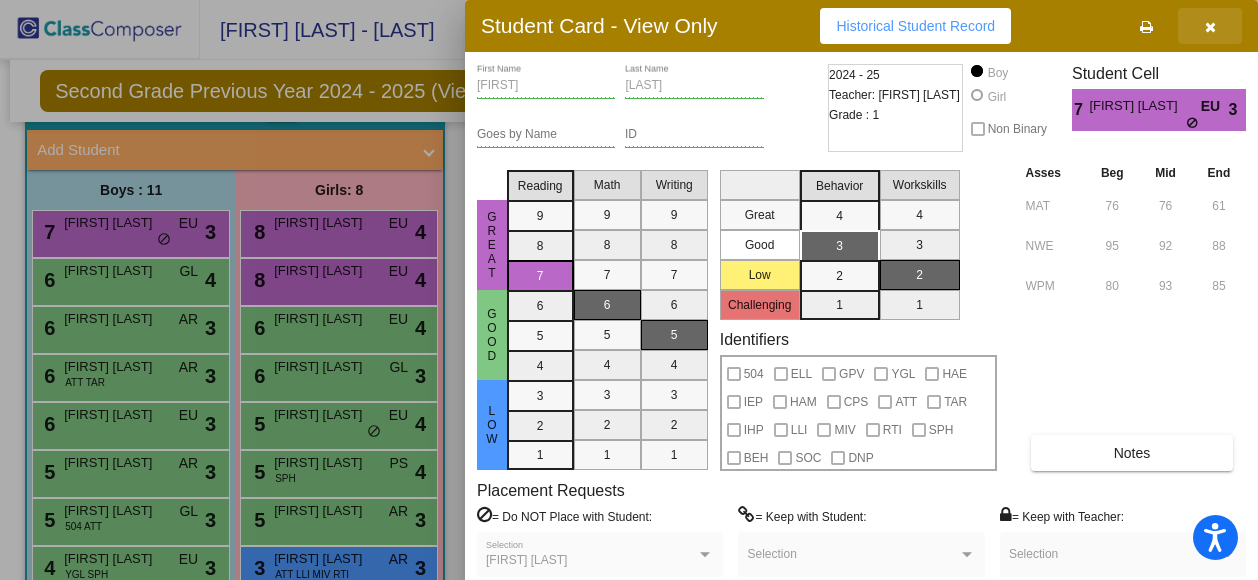 click at bounding box center (1210, 27) 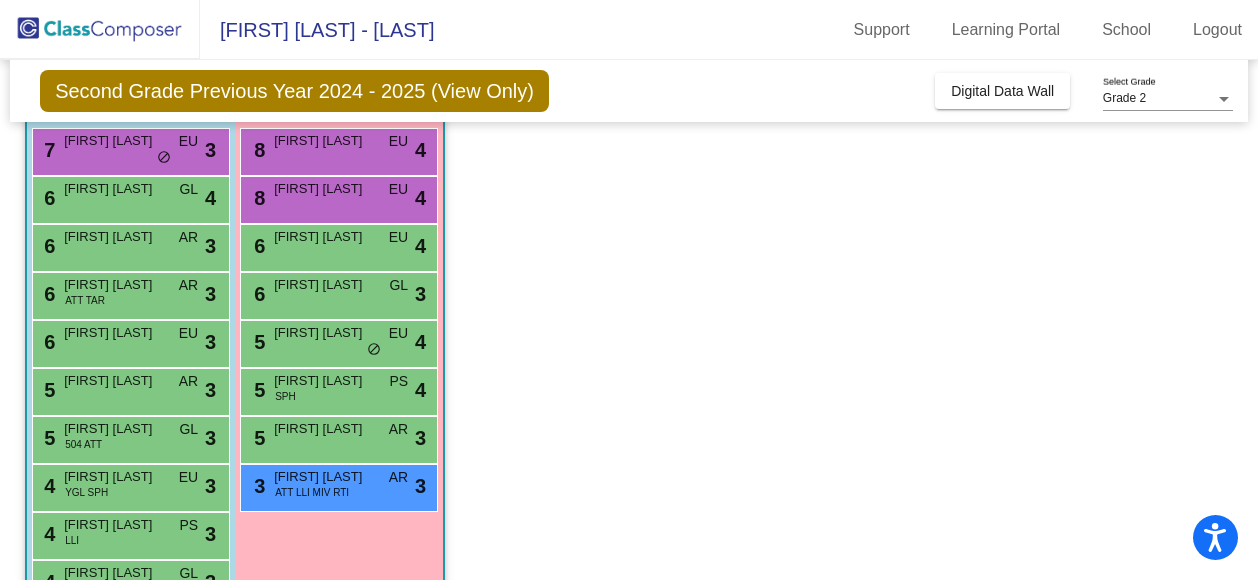 scroll, scrollTop: 224, scrollLeft: 0, axis: vertical 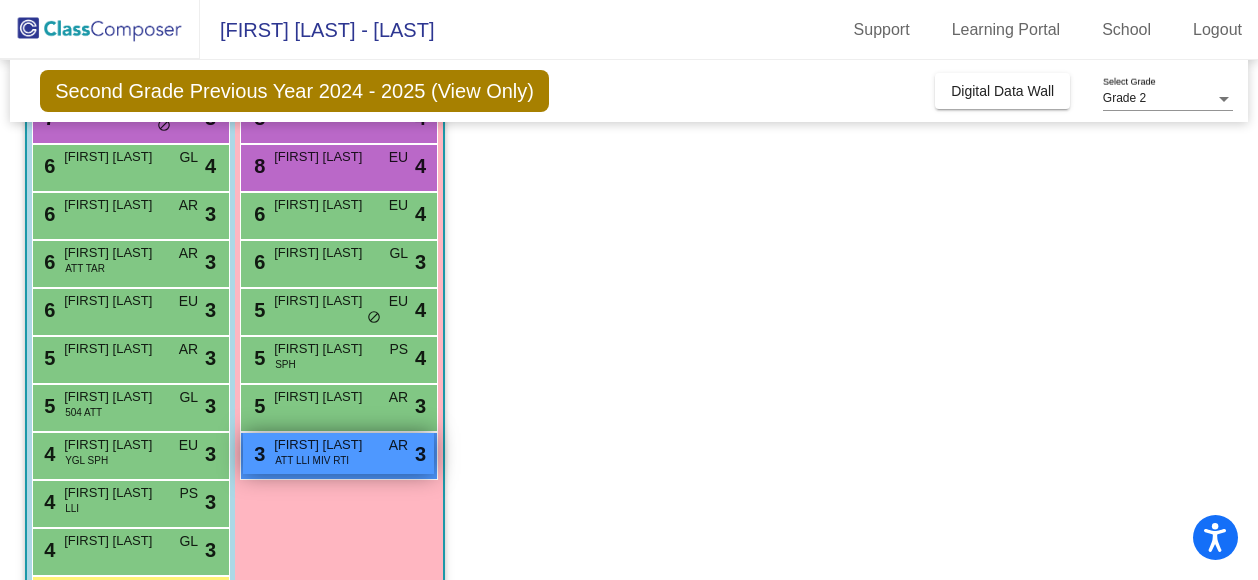 click on "ATT LLI MIV RTI" at bounding box center (312, 460) 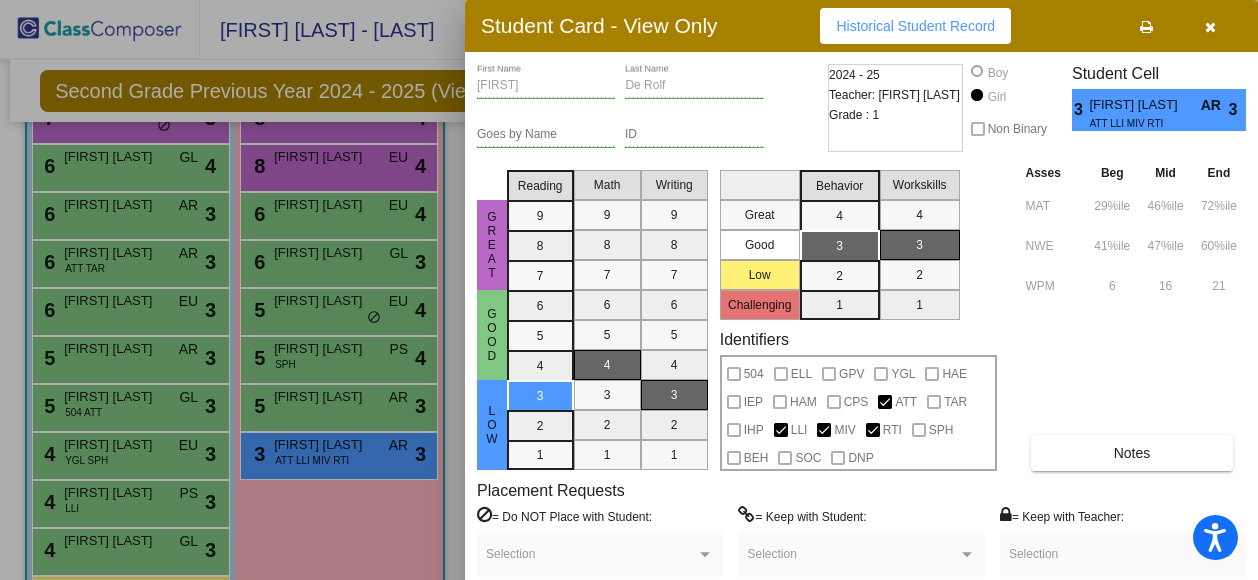 click at bounding box center (1210, 27) 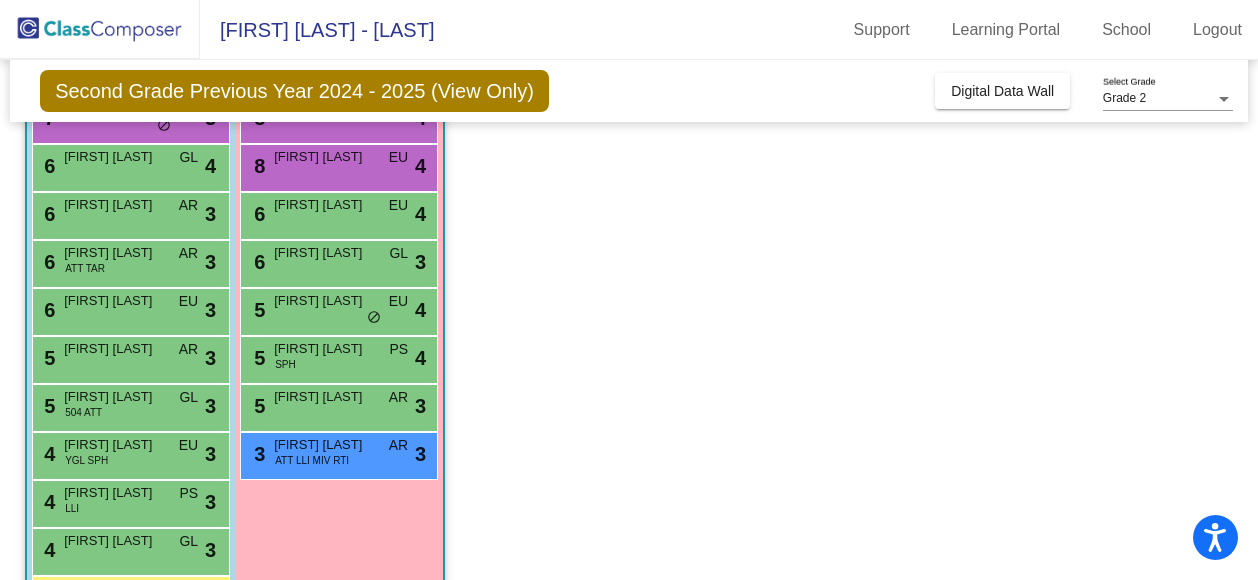scroll, scrollTop: 300, scrollLeft: 0, axis: vertical 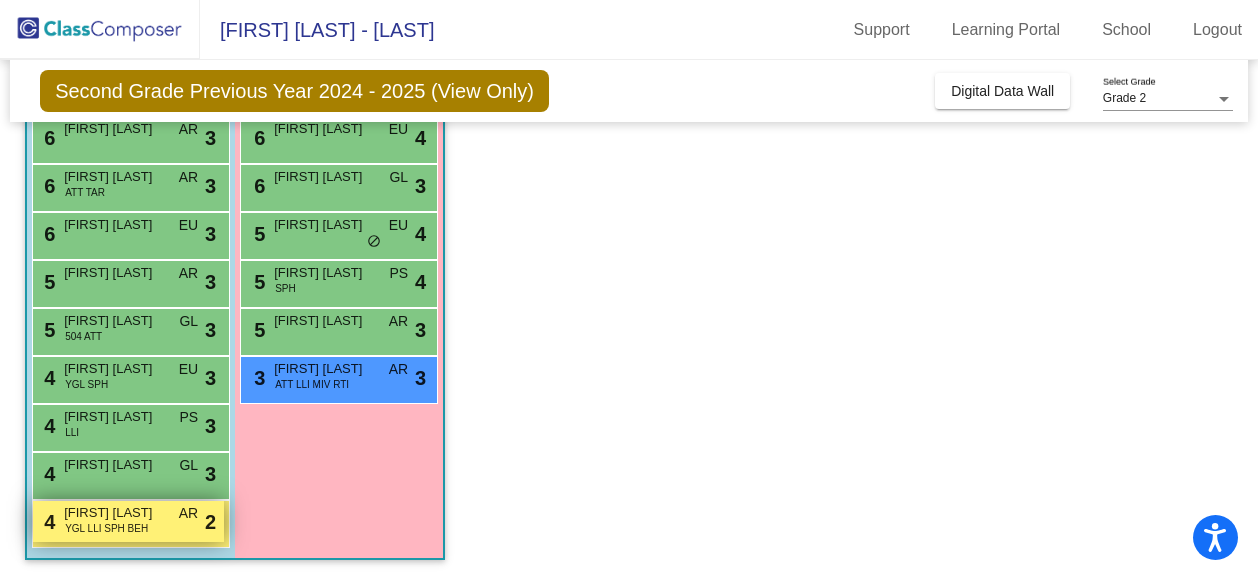click on "[FIRST] [LAST]" at bounding box center (114, 513) 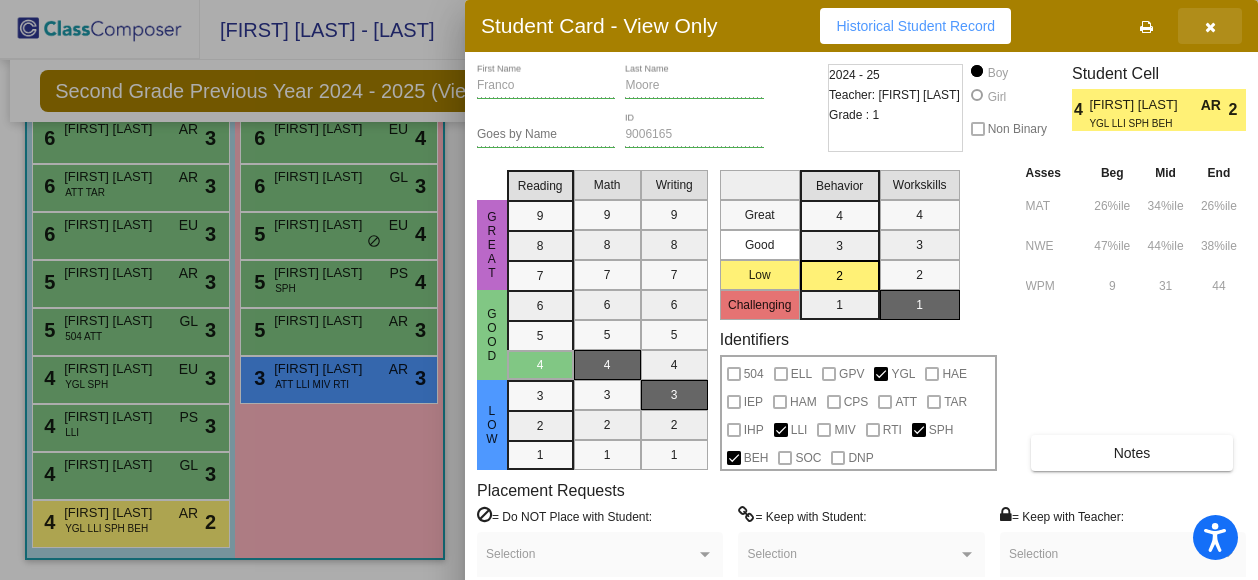 click at bounding box center (1210, 26) 